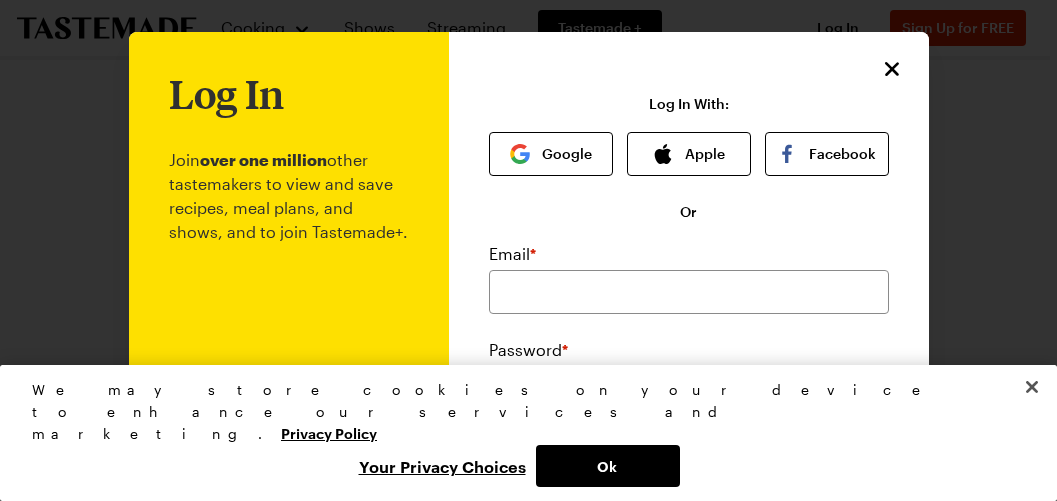 scroll, scrollTop: 0, scrollLeft: 0, axis: both 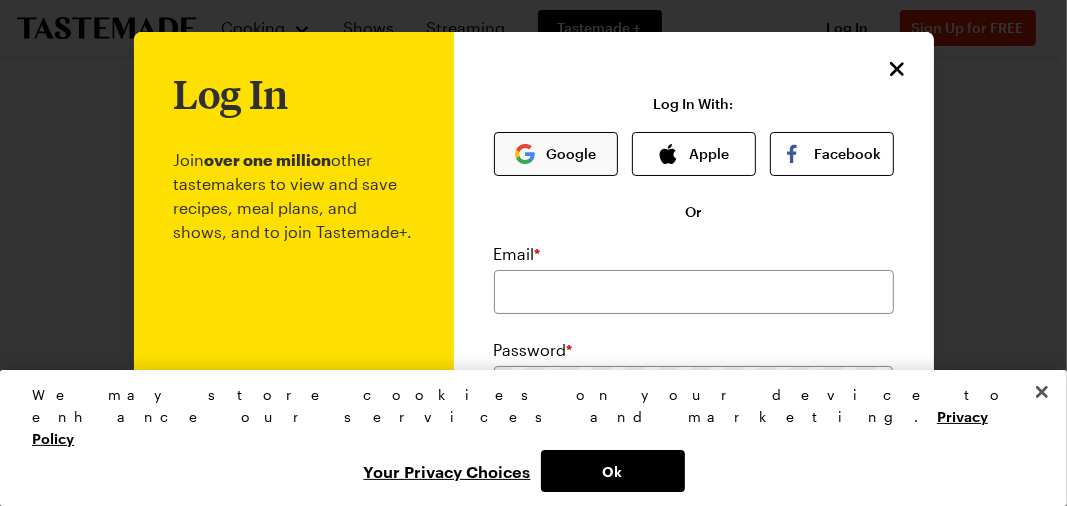 click on "Google" at bounding box center [556, 154] 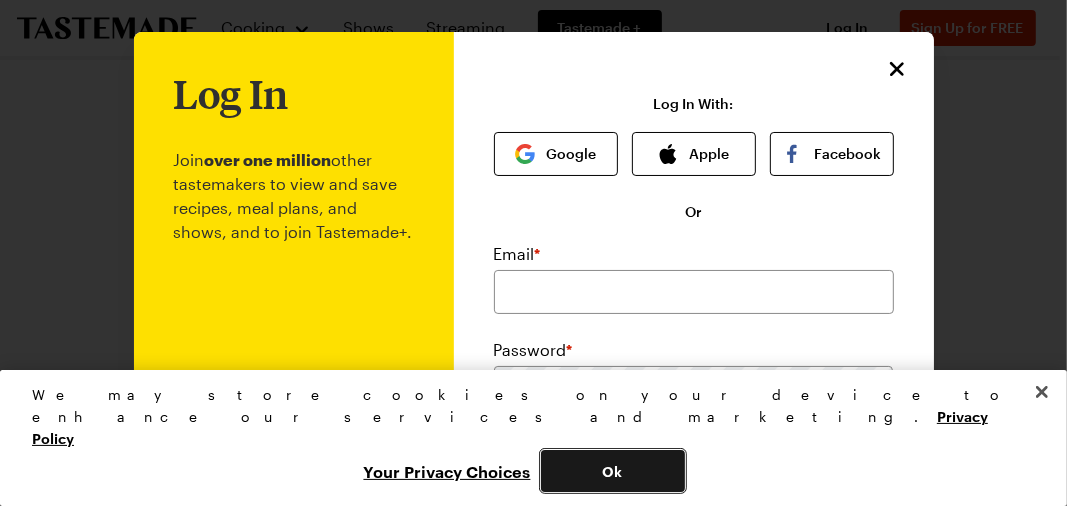 click on "Ok" at bounding box center [613, 471] 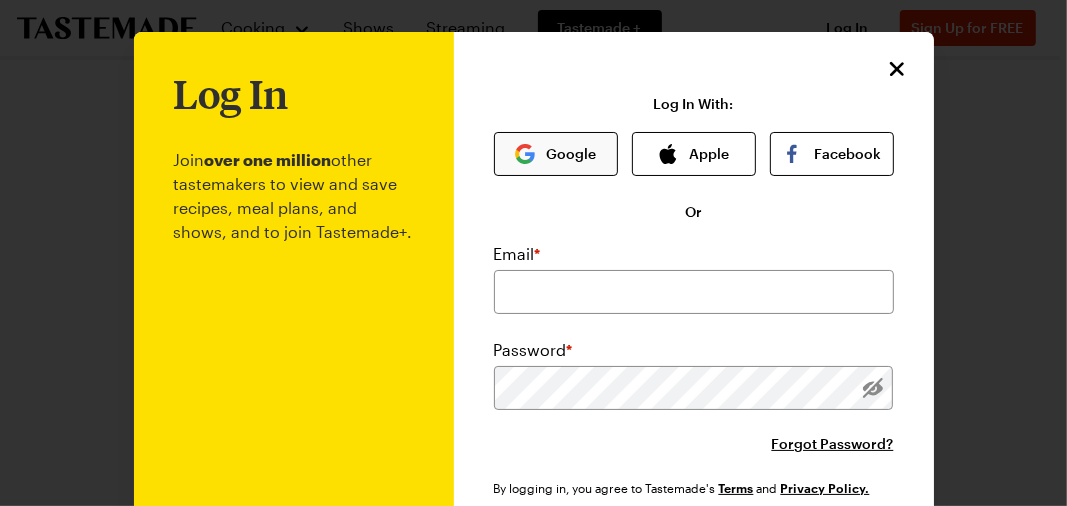 click on "Google" at bounding box center (556, 154) 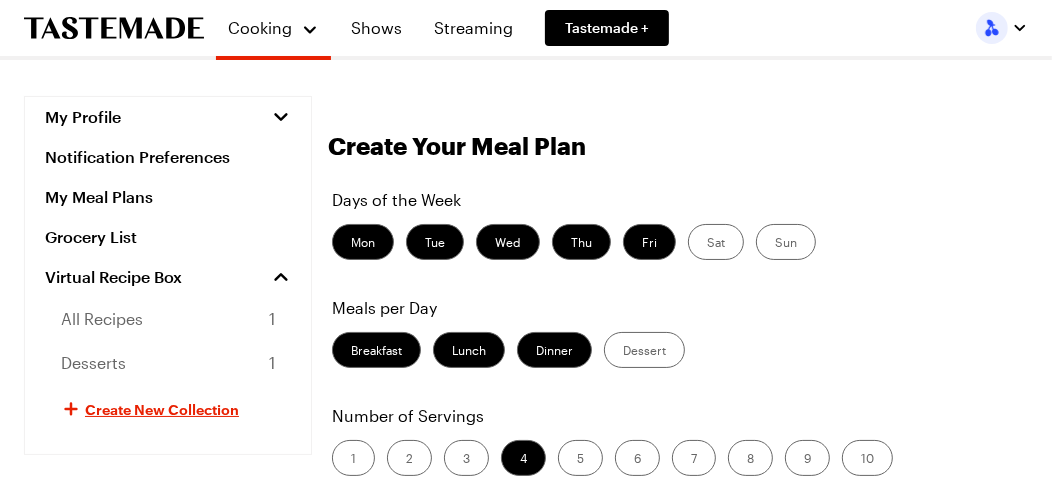 click on "Breakfast" at bounding box center (376, 350) 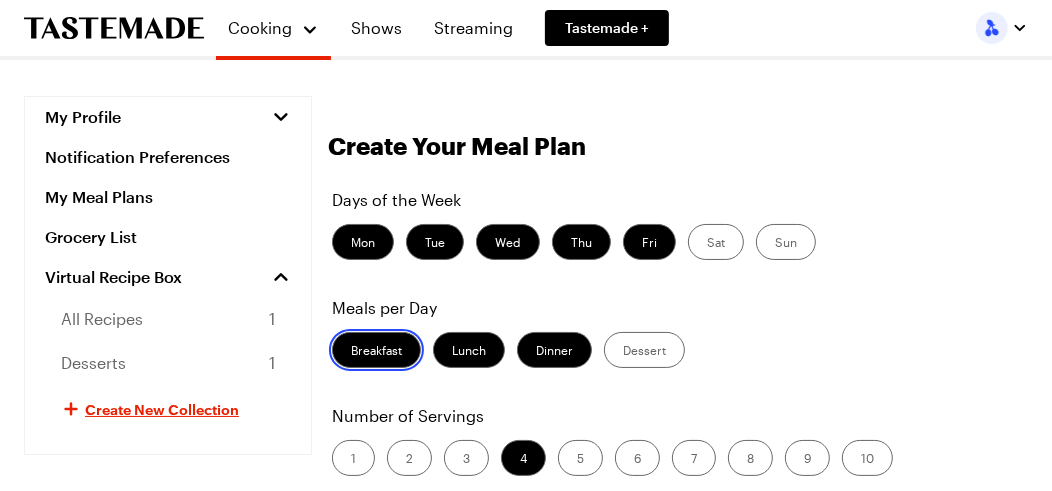 click on "Breakfast" at bounding box center [351, 352] 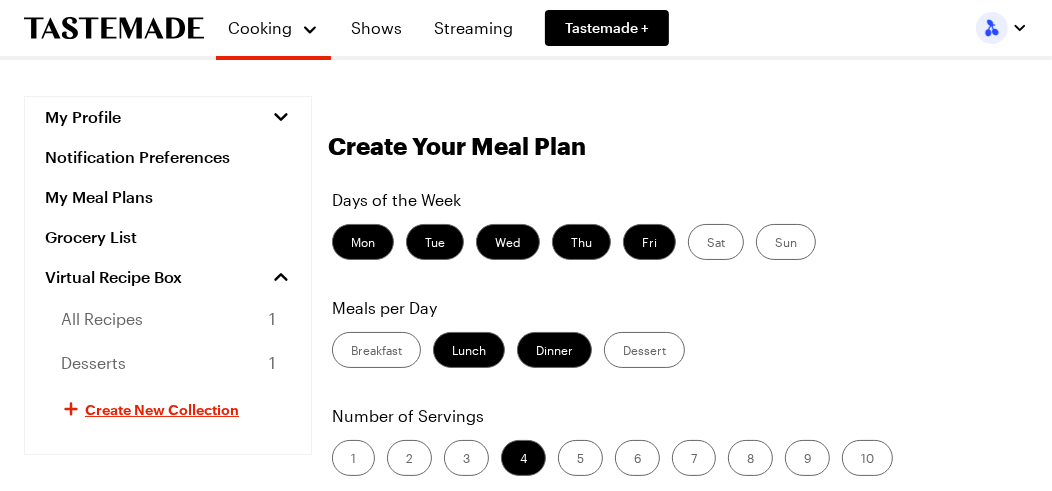 click on "Lunch" at bounding box center (469, 350) 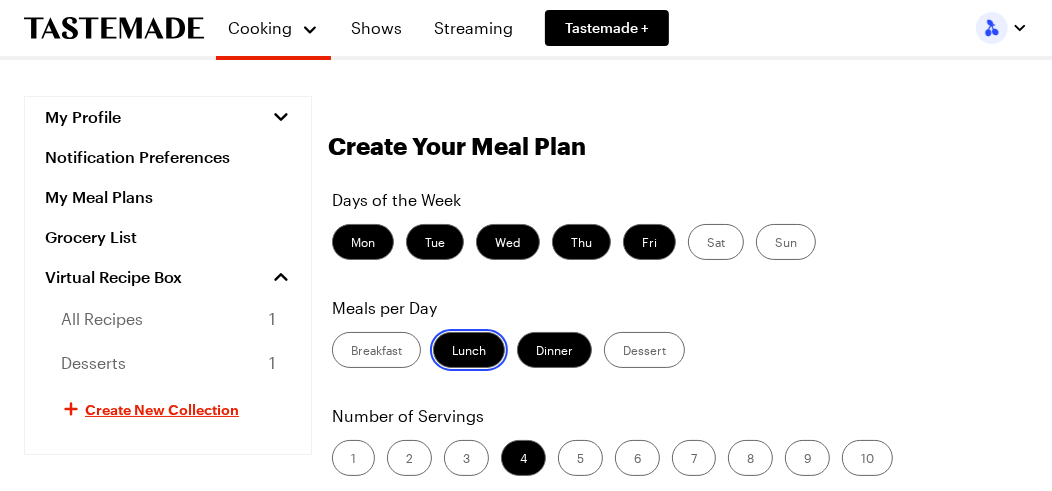 click on "Lunch" at bounding box center (452, 352) 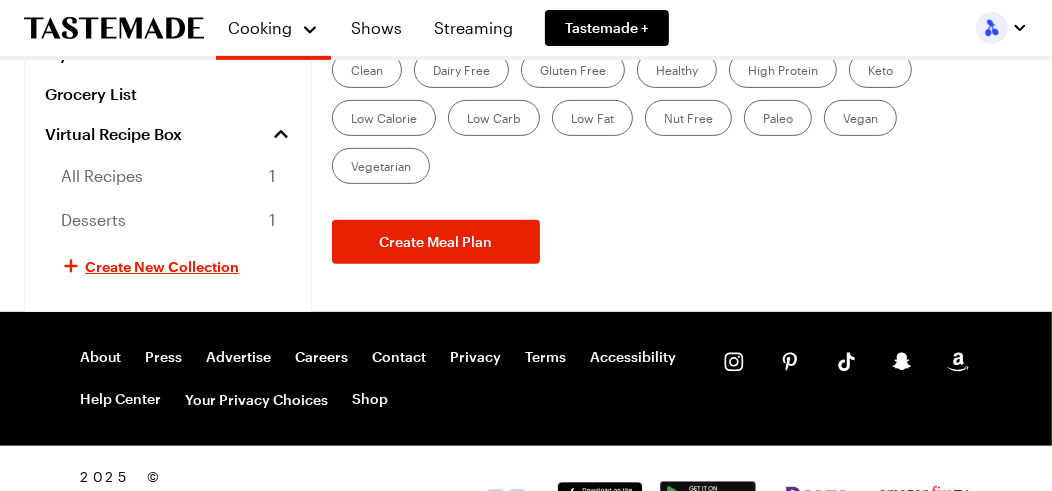 scroll, scrollTop: 0, scrollLeft: 0, axis: both 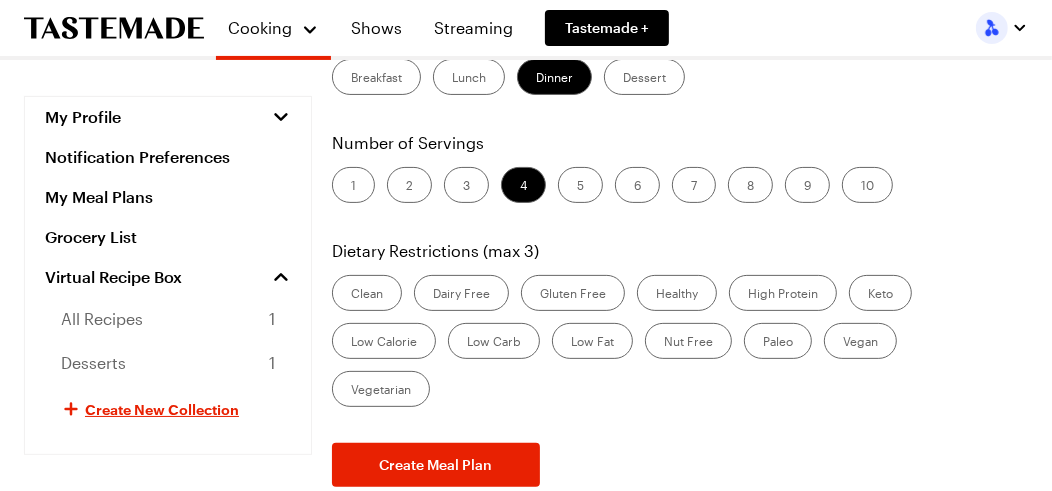 click on "Dessert" at bounding box center [644, 77] 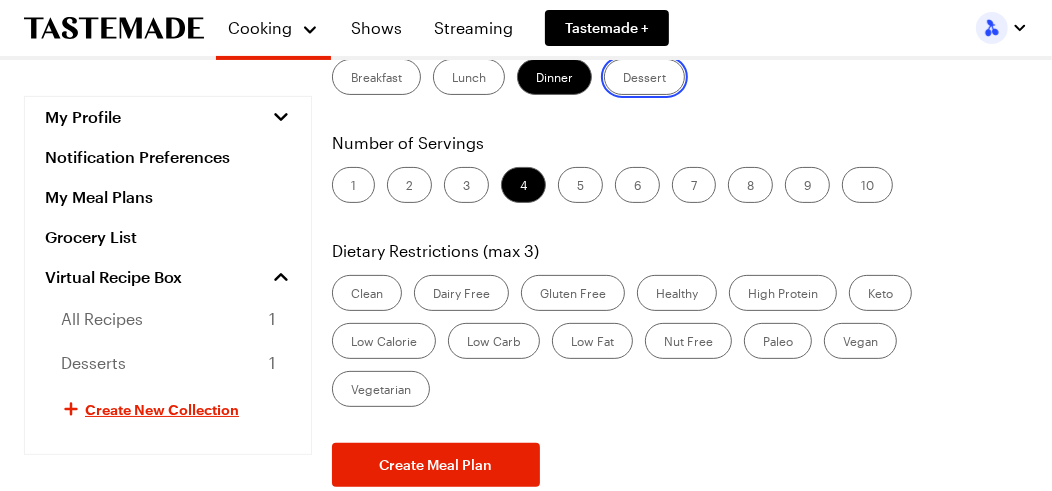 click on "Dessert" at bounding box center (623, 79) 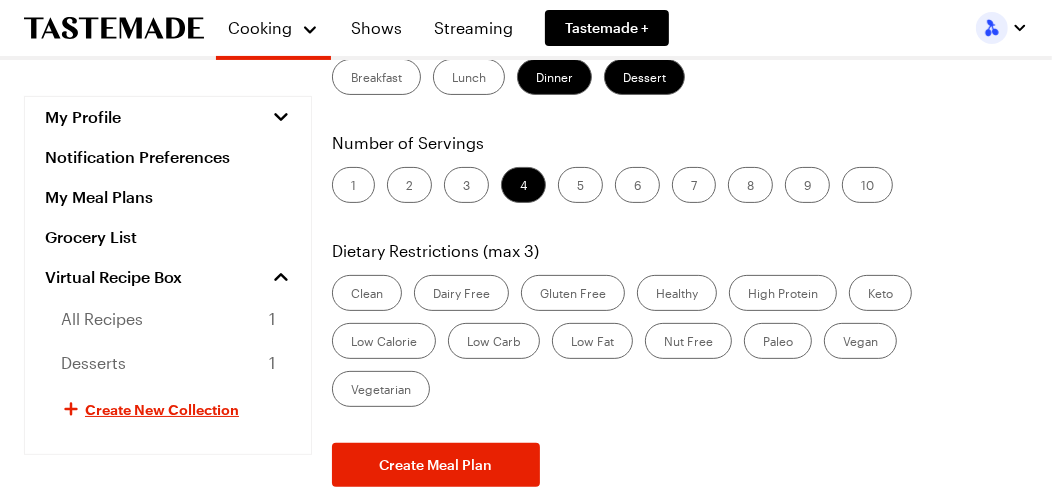 click on "Low Carb" at bounding box center [494, 341] 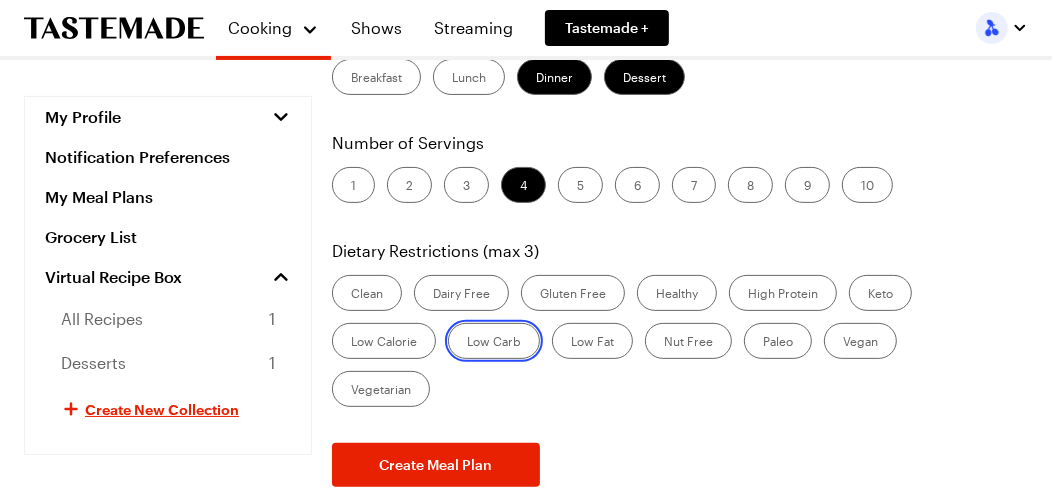 click on "Low Carb" at bounding box center (467, 343) 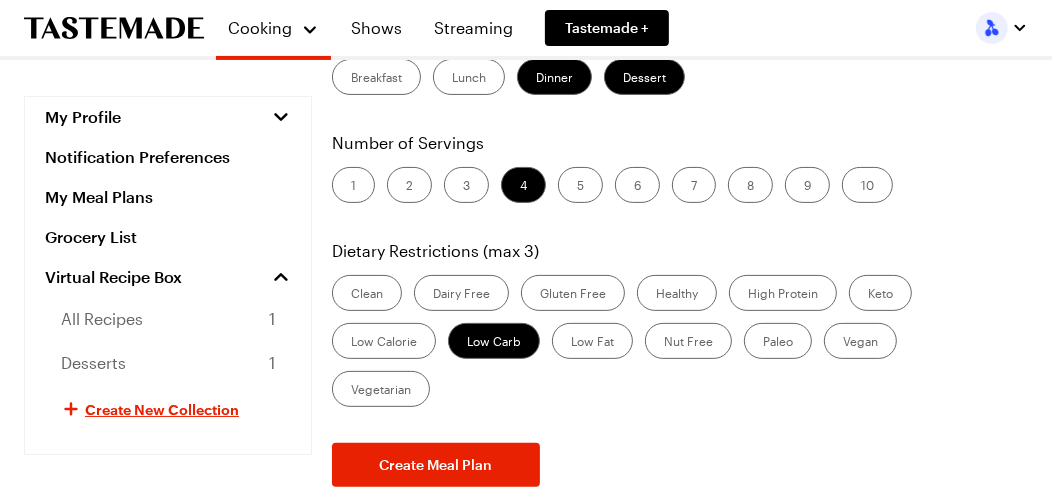 click on "High Protein" at bounding box center (783, 293) 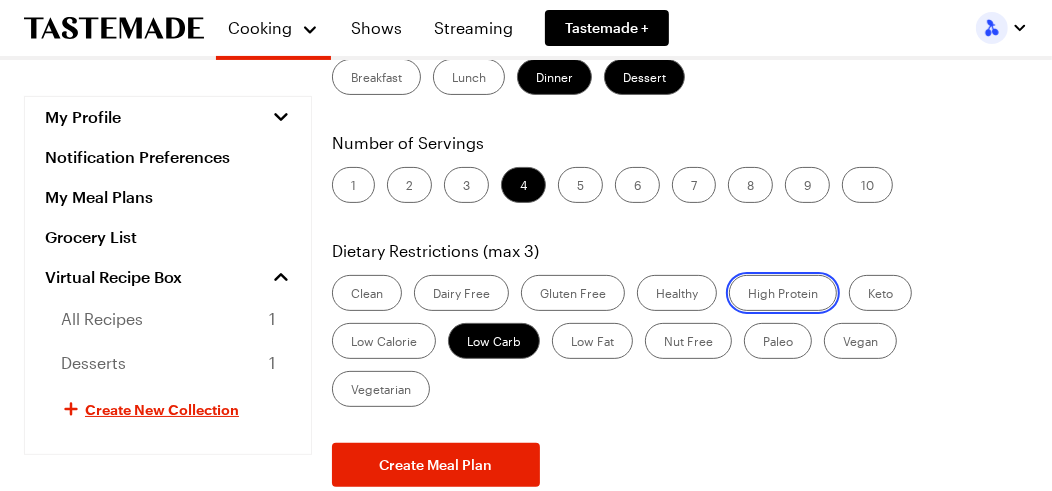 click on "High Protein" at bounding box center [748, 295] 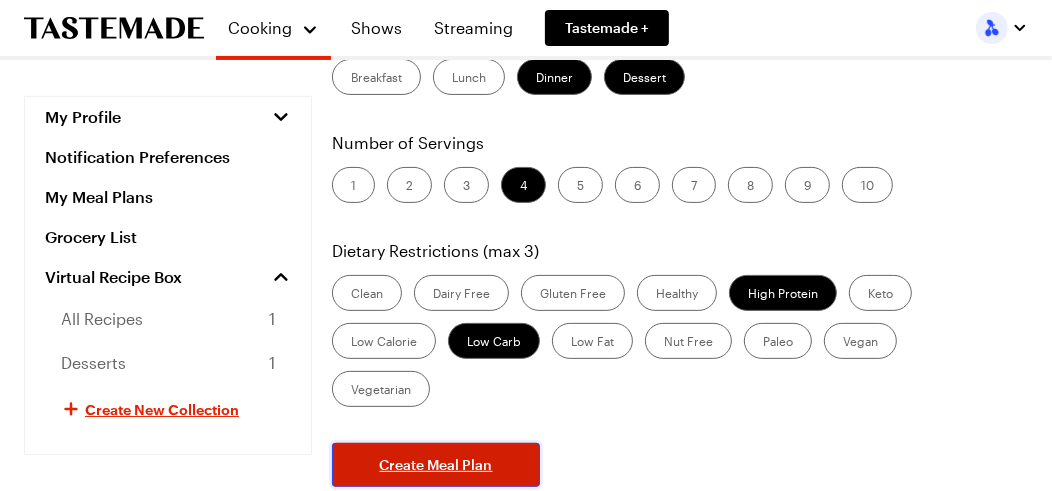 click on "Create Meal Plan" at bounding box center [436, 465] 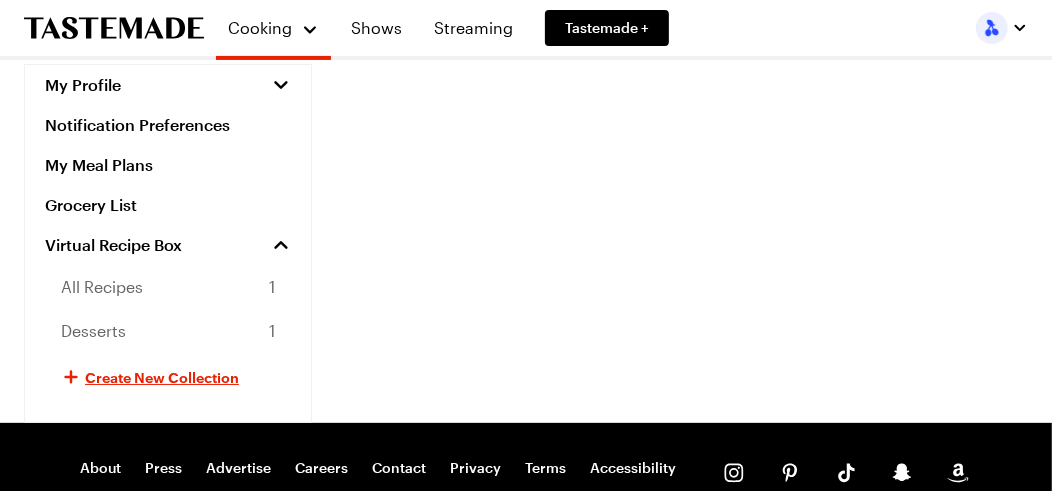 scroll, scrollTop: 0, scrollLeft: 0, axis: both 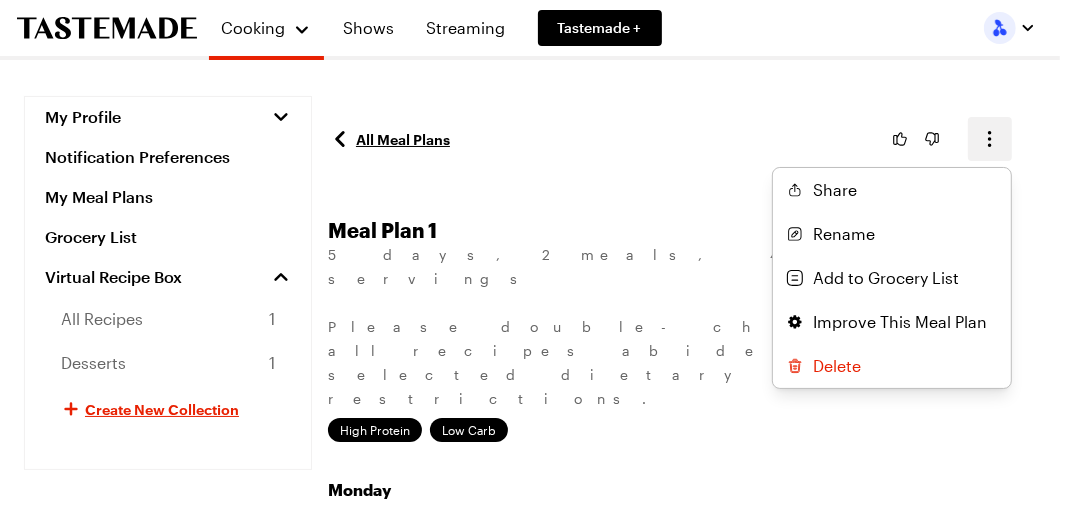 click 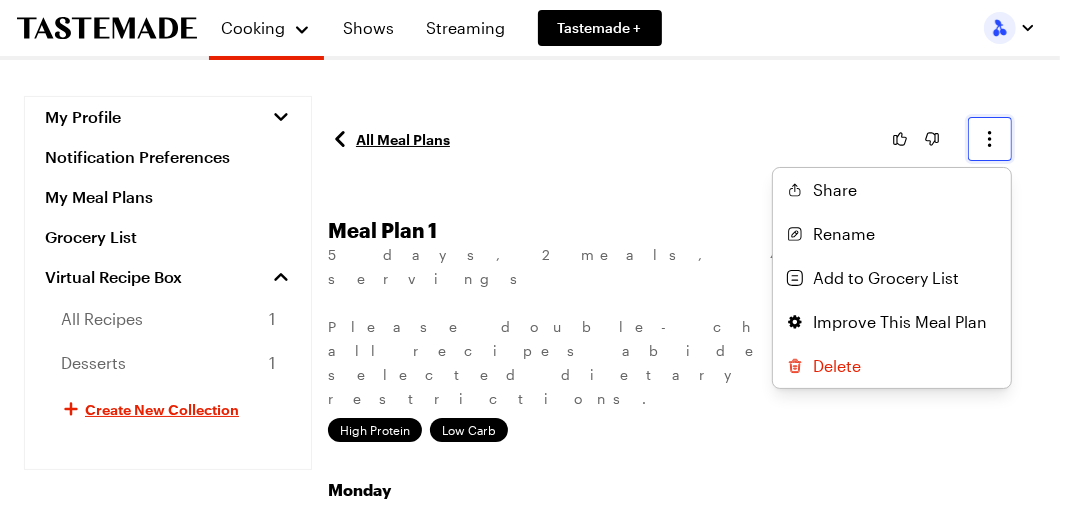 click on "All Meal Plans Share Rename Add to Grocery List Improve This Meal Plan Delete Meal Plan 1 5 days ,  2 meals ,   4 servings Please double-check that all recipes abide by the selected dietary restrictions. high protein low carb monday Kickin' Buffalo Chicken Chili 25 mins Dinner Panacotta With Strawberry Heart 1h 20m Dessert tuesday Creamy Chicken Bake 30 mins Dinner Avocado Chocolate Pudding 10 mins Dessert wednesday Chicken Pizzaiola (4) 30 mins Dinner Pumpkin Spice Mousse With Espresso Pearls 25 mins Dessert thursday Tuna Poke Bowl (2) 10 mins Dinner Peanut Chocolate Pie 40 mins Dessert friday Healthy Fish Tacos (4) 14 mins Dinner Avocado Chocolate Pudding 10 mins Dessert" at bounding box center (678, 1416) 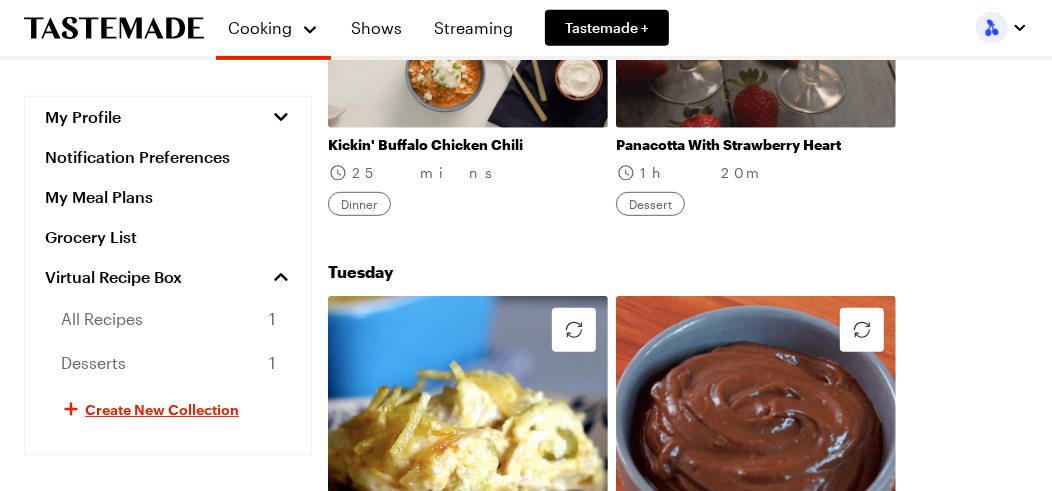 scroll, scrollTop: 1333, scrollLeft: 0, axis: vertical 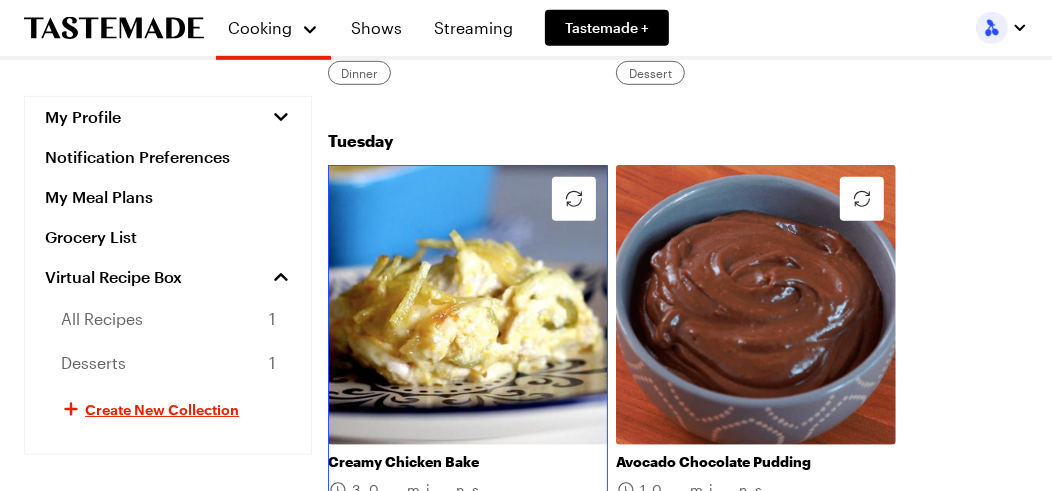 click on "Creamy Chicken Bake" at bounding box center [468, 462] 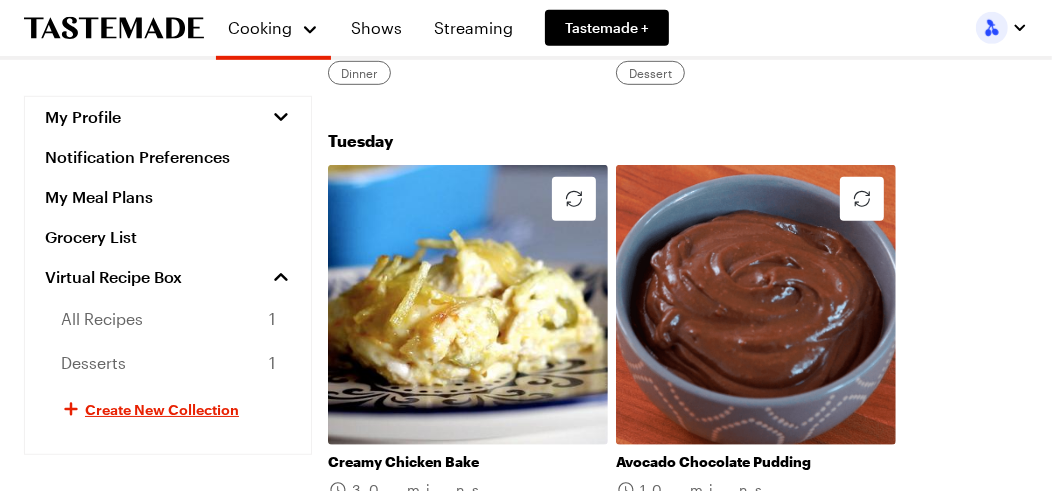 scroll, scrollTop: 0, scrollLeft: 0, axis: both 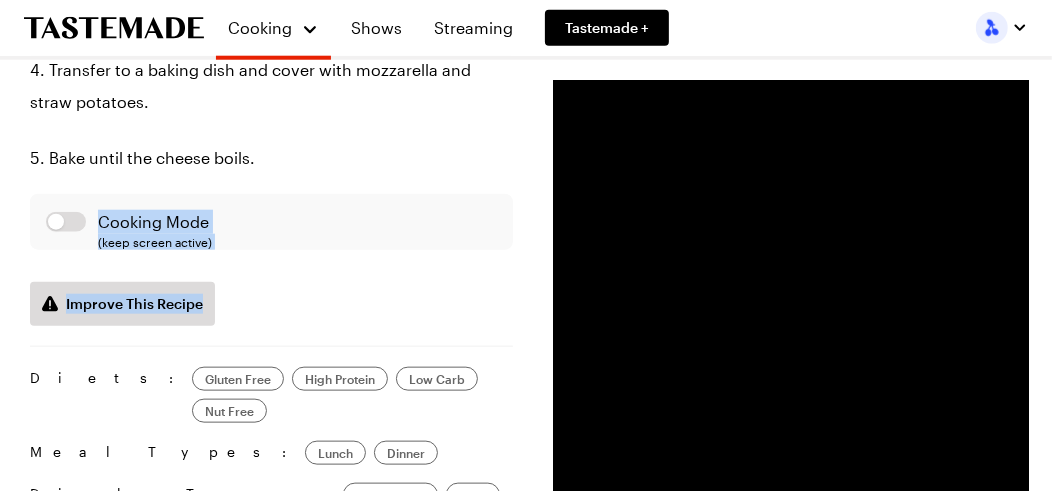 drag, startPoint x: 1051, startPoint y: 234, endPoint x: 1053, endPoint y: 198, distance: 36.05551 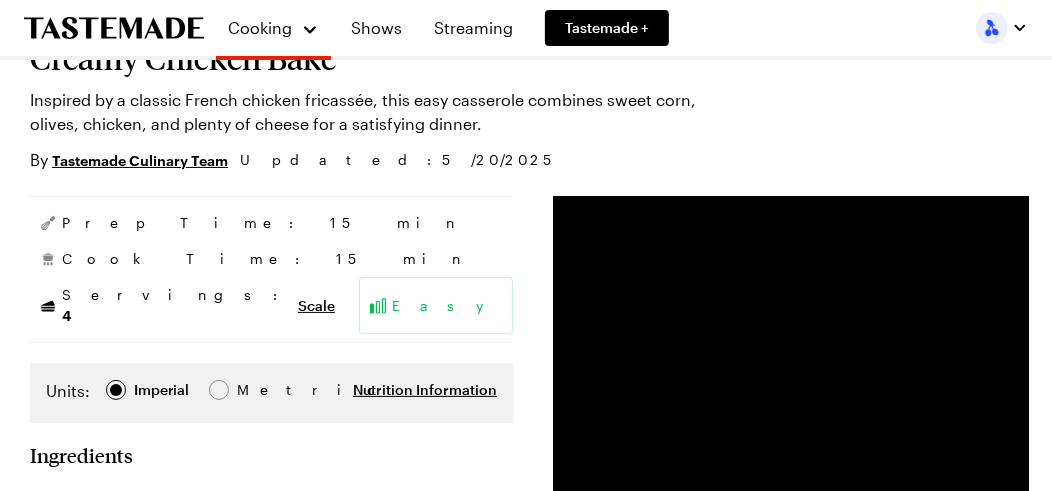 scroll, scrollTop: 137, scrollLeft: 7, axis: both 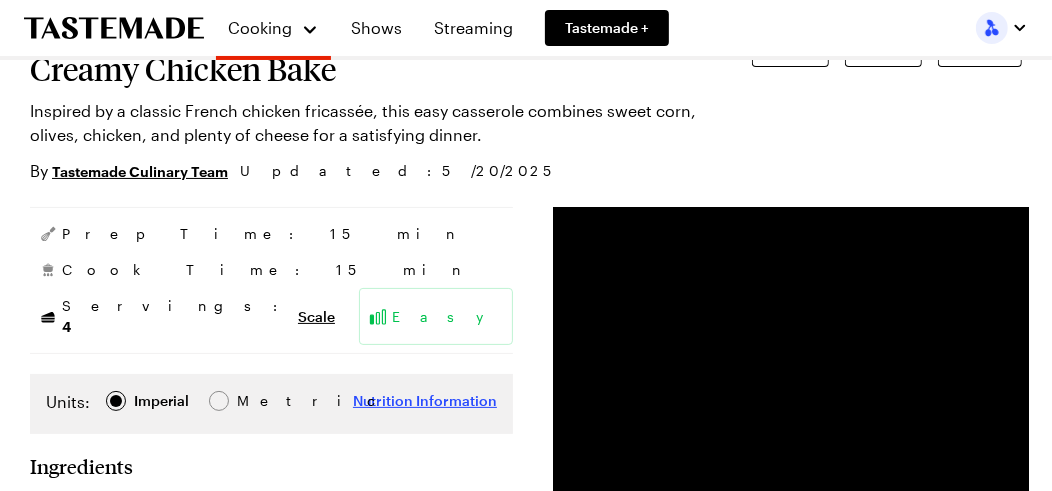 click on "Nutrition Information" at bounding box center [425, 401] 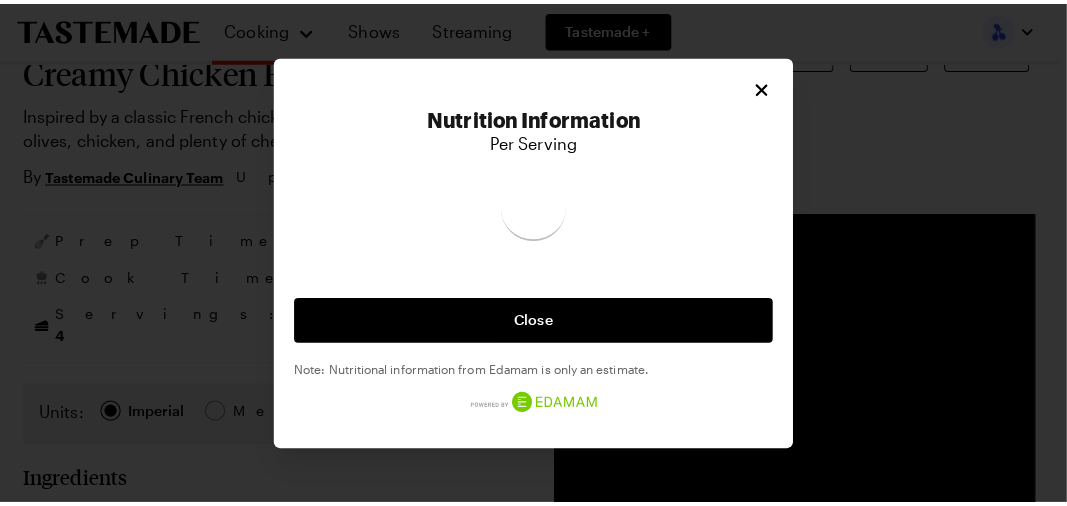 scroll, scrollTop: 137, scrollLeft: 0, axis: vertical 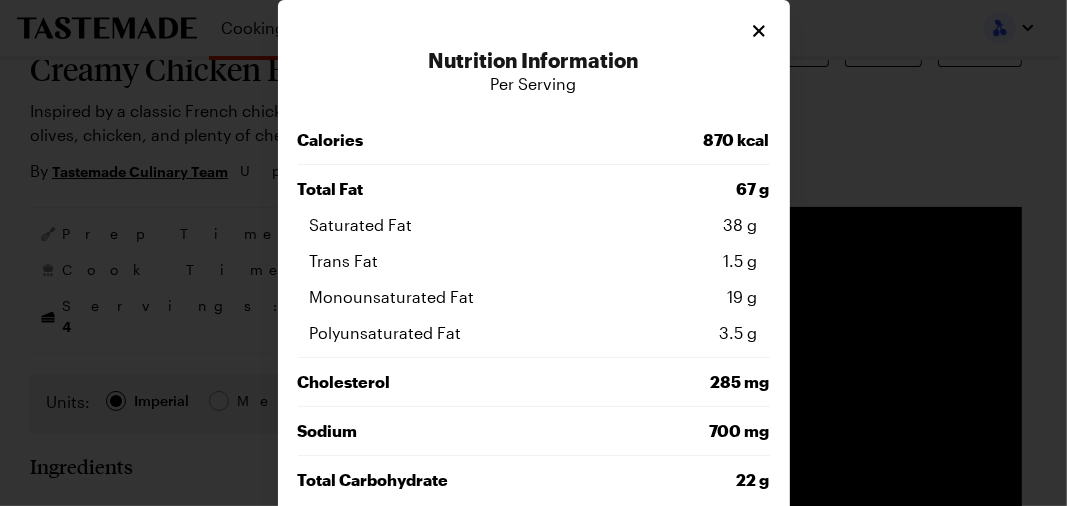 click at bounding box center (533, 253) 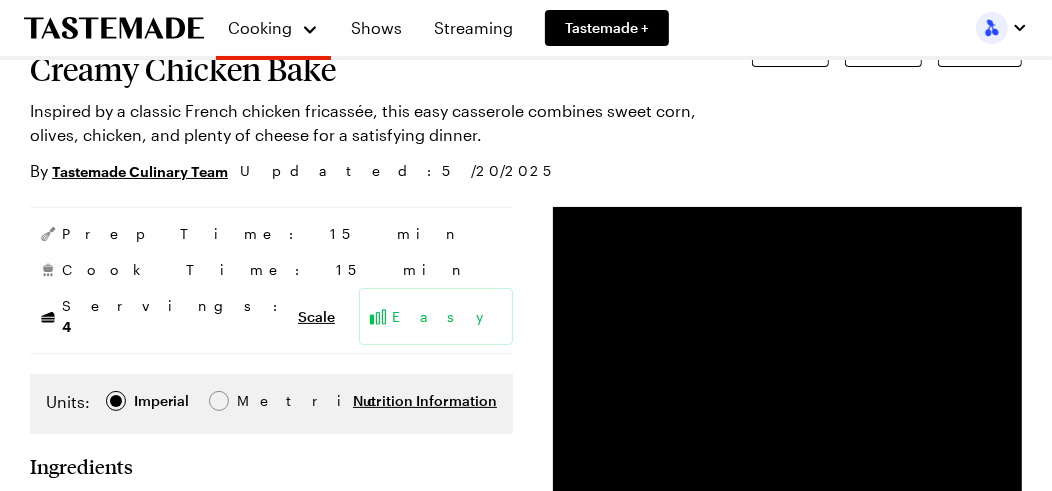 scroll, scrollTop: 0, scrollLeft: 0, axis: both 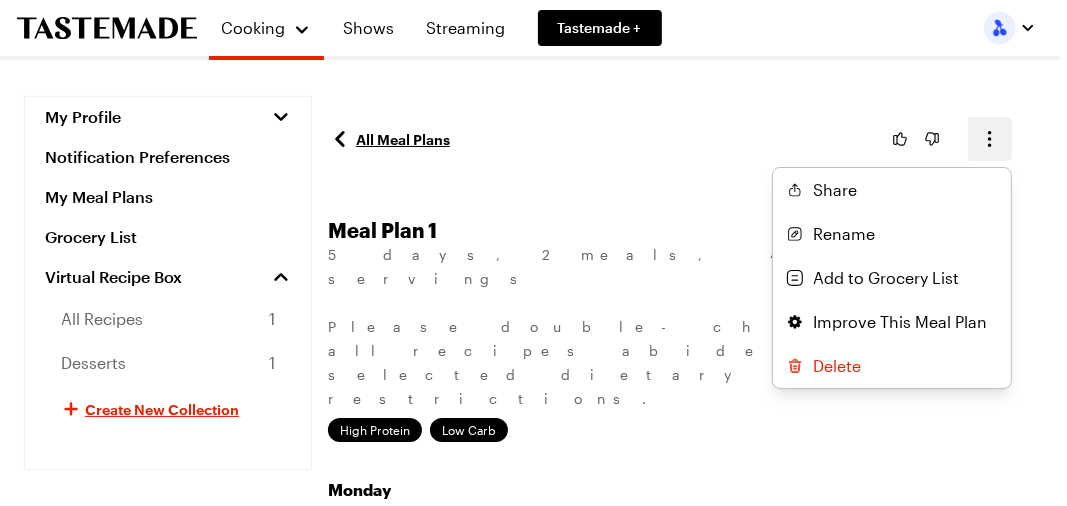 click 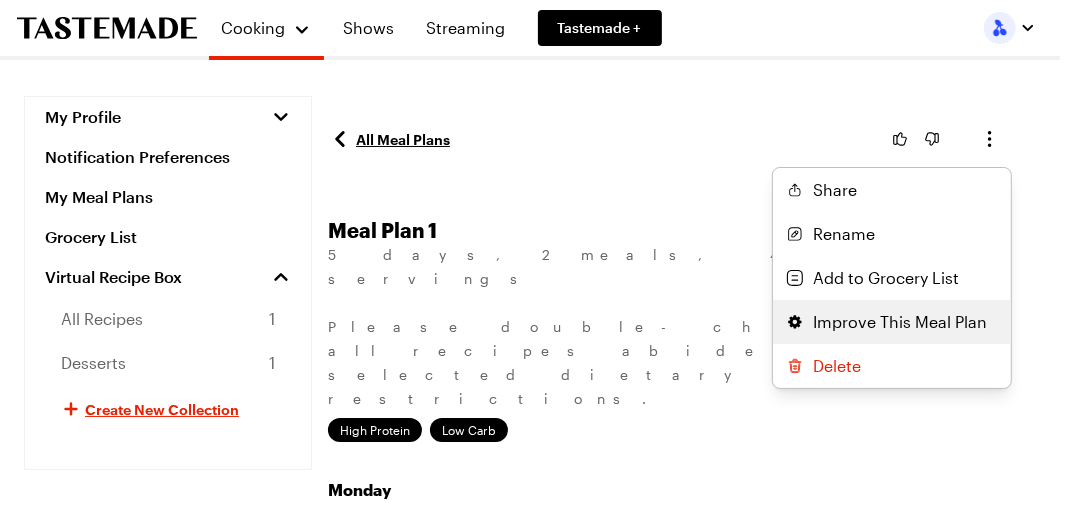 click on "Improve This Meal Plan" at bounding box center (900, 322) 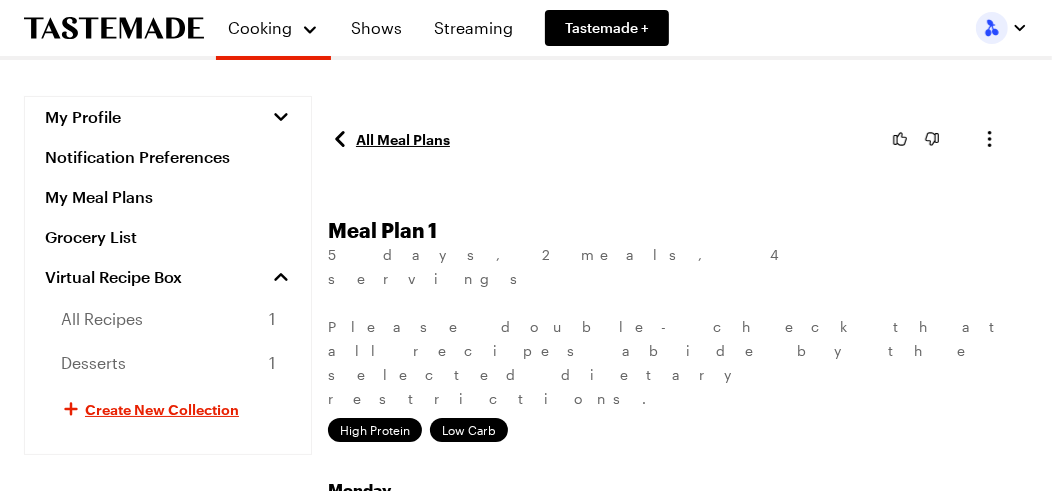 scroll, scrollTop: 666, scrollLeft: 0, axis: vertical 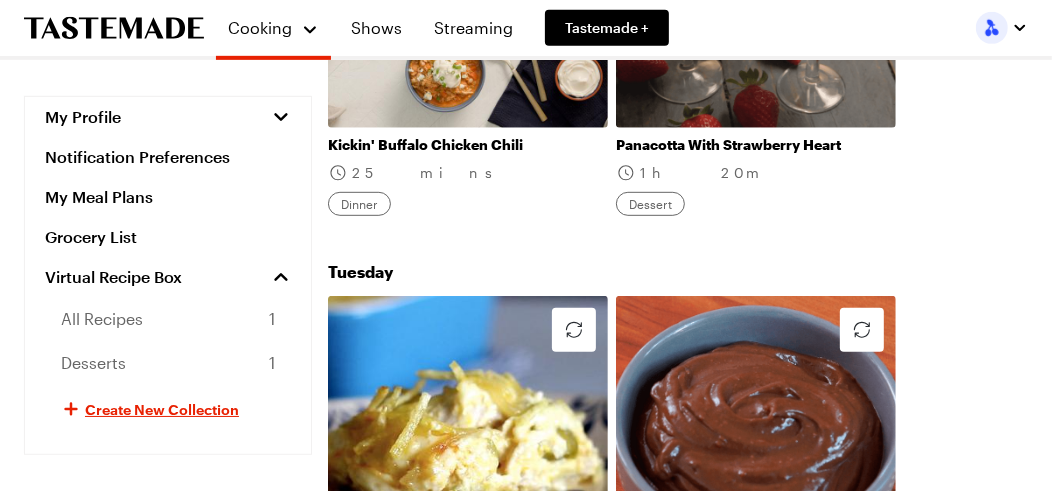 click on "Meal Plan 1 5 days ,  2 meals ,   4 servings Please double-check that all recipes abide by the selected dietary restrictions. high protein low carb monday Kickin' Buffalo Chicken Chili 25 mins Dinner Panacotta With Strawberry Heart 1h 20m Dessert tuesday Creamy Chicken Bake 30 mins Dinner Avocado Chocolate Pudding 10 mins Dessert wednesday Chicken Pizzaiola (4) 30 mins Dinner Pumpkin Spice Mousse With Espresso Pearls 25 mins Dessert thursday Tuna Poke Bowl (2) 10 mins Dinner Peanut Chocolate Pie 40 mins Dessert friday Healthy Fish Tacos (4) 14 mins Dinner Avocado Chocolate Pudding 10 mins Dessert" at bounding box center [678, 793] 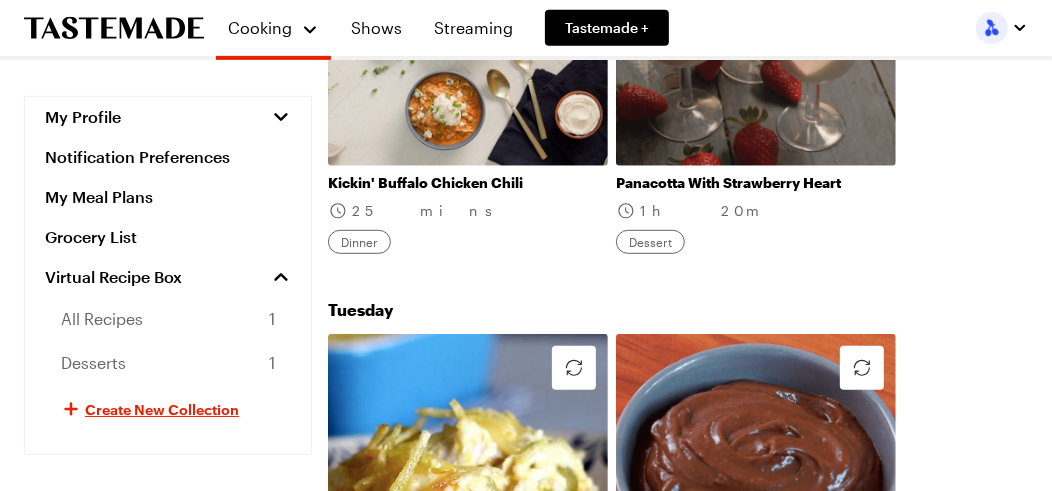 scroll, scrollTop: 0, scrollLeft: 0, axis: both 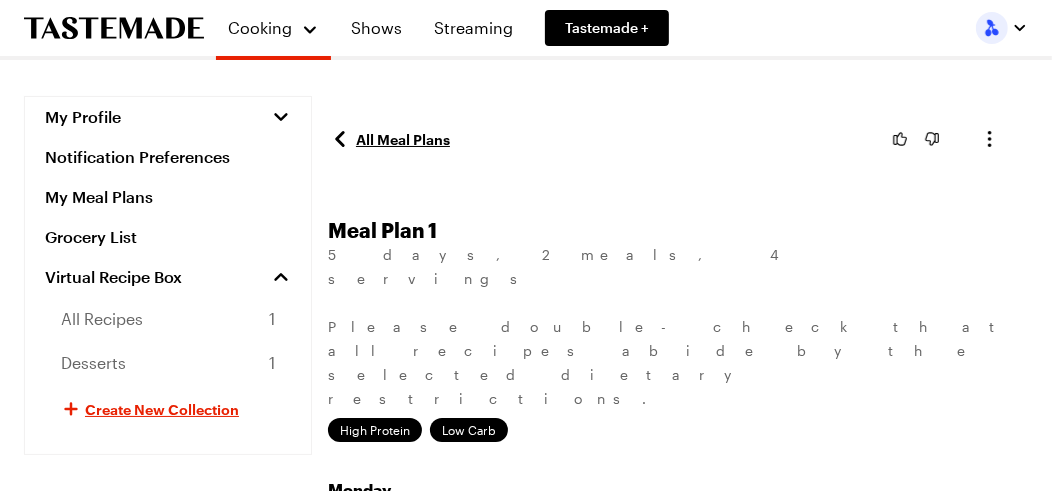 click 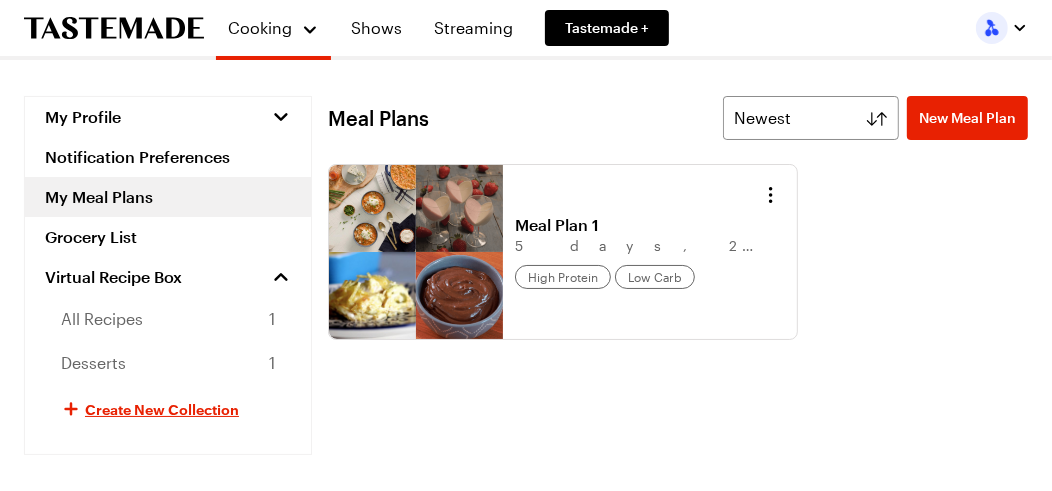 click on "My Meal Plans" at bounding box center (168, 197) 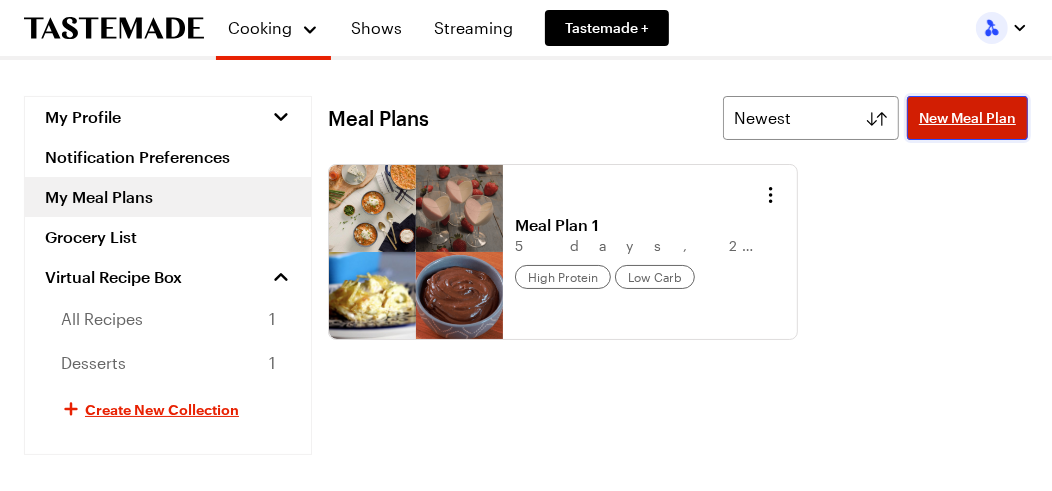 click on "New Meal Plan" at bounding box center [967, 118] 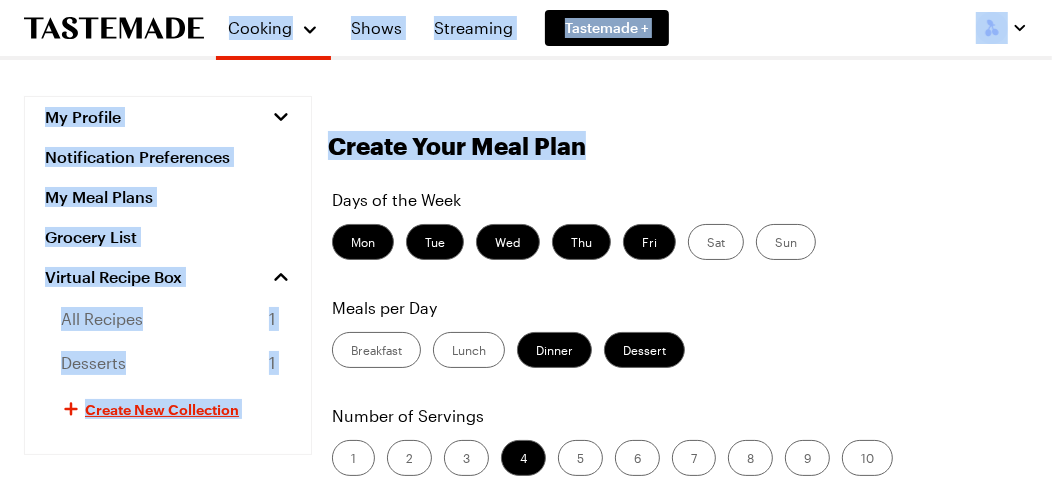 scroll, scrollTop: 0, scrollLeft: 7, axis: horizontal 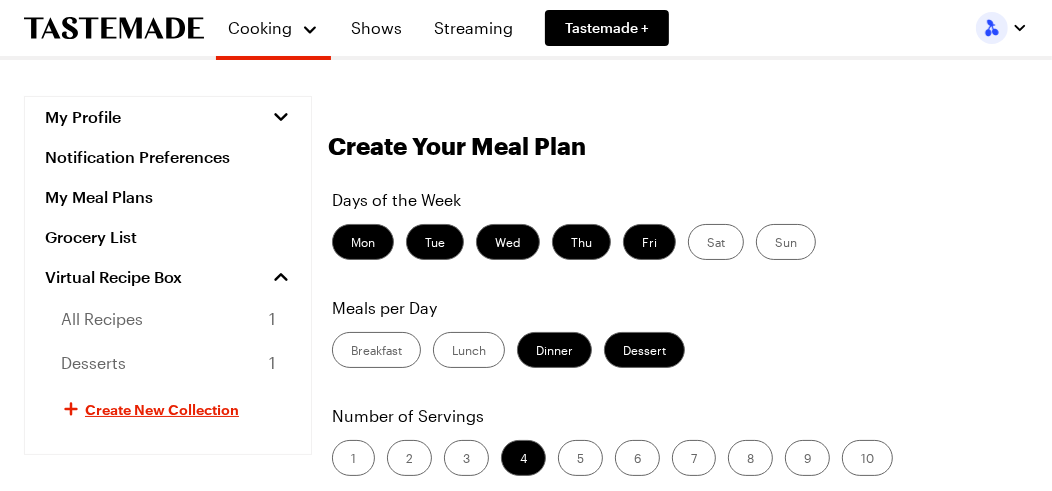 click on "Dessert" at bounding box center [644, 350] 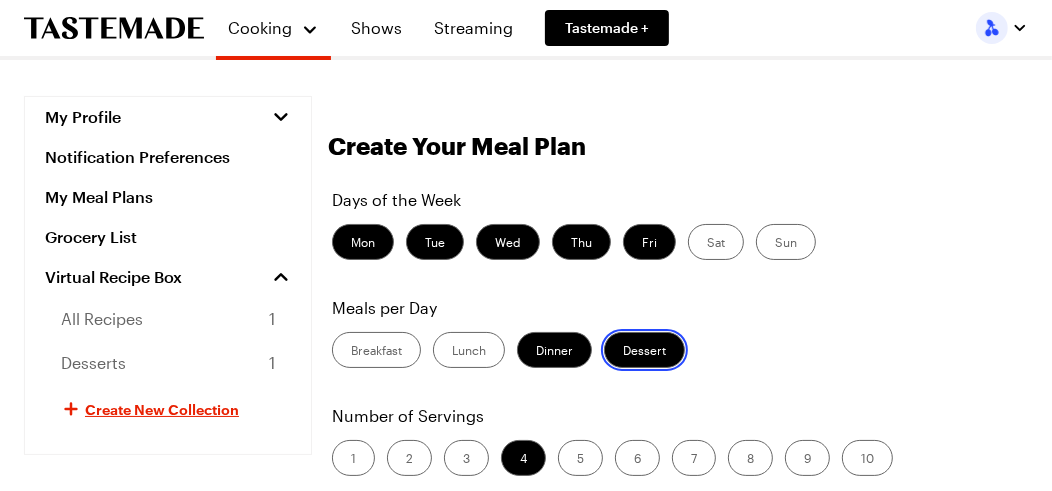 click on "Dessert" at bounding box center [623, 352] 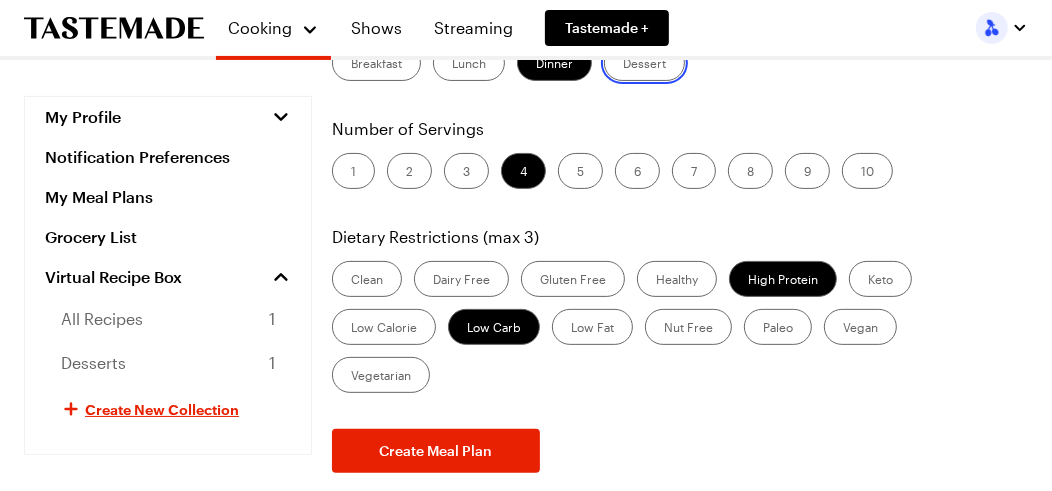 scroll, scrollTop: 296, scrollLeft: 7, axis: both 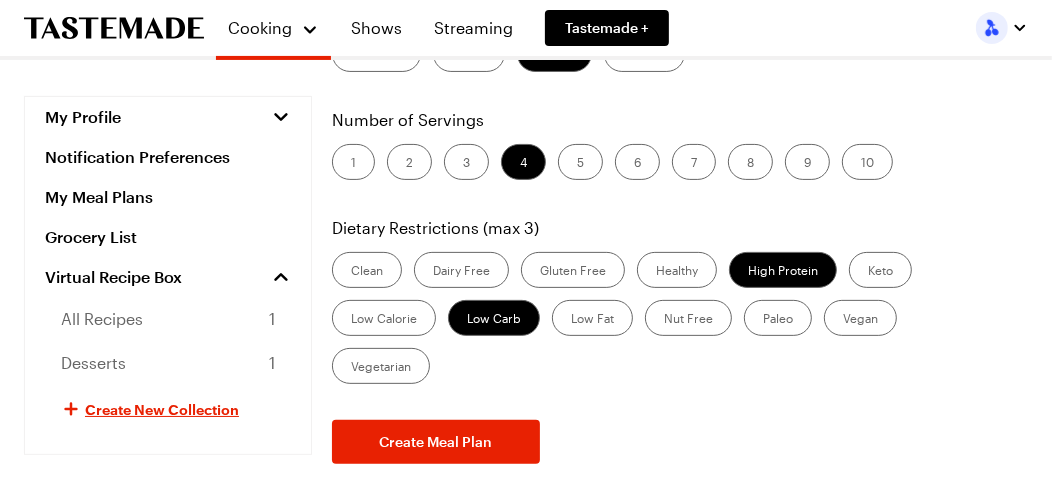 click on "Low Fat" at bounding box center (592, 318) 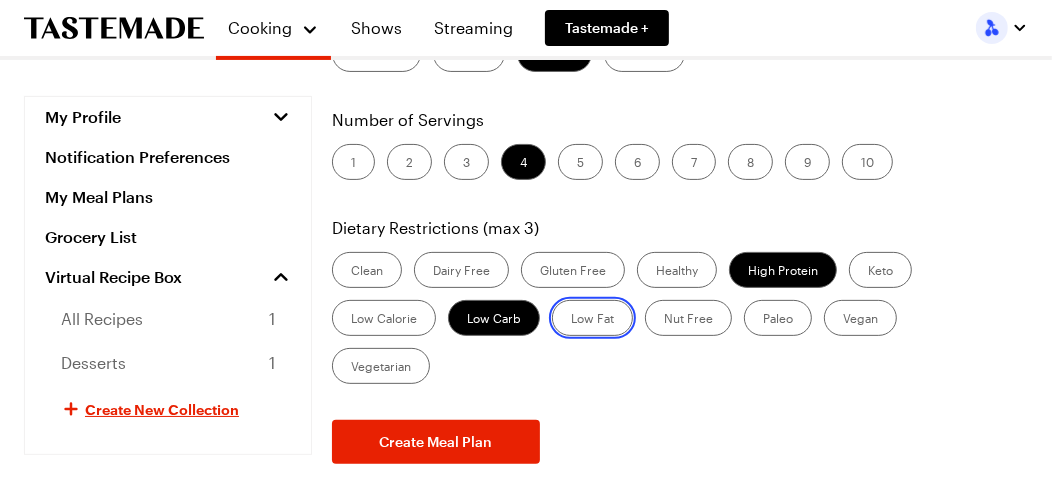 click on "Low Fat" at bounding box center [571, 320] 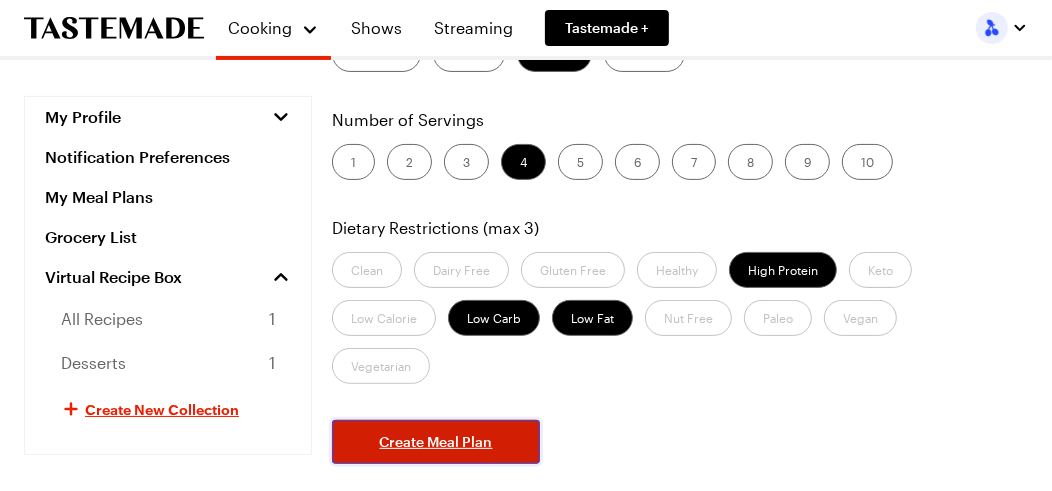 click on "Create Meal Plan" at bounding box center [436, 442] 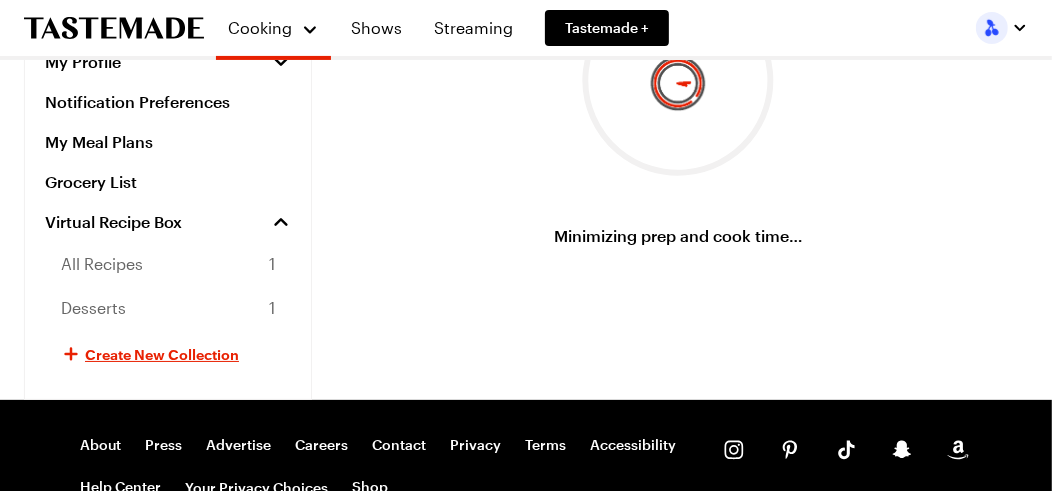 scroll, scrollTop: 0, scrollLeft: 0, axis: both 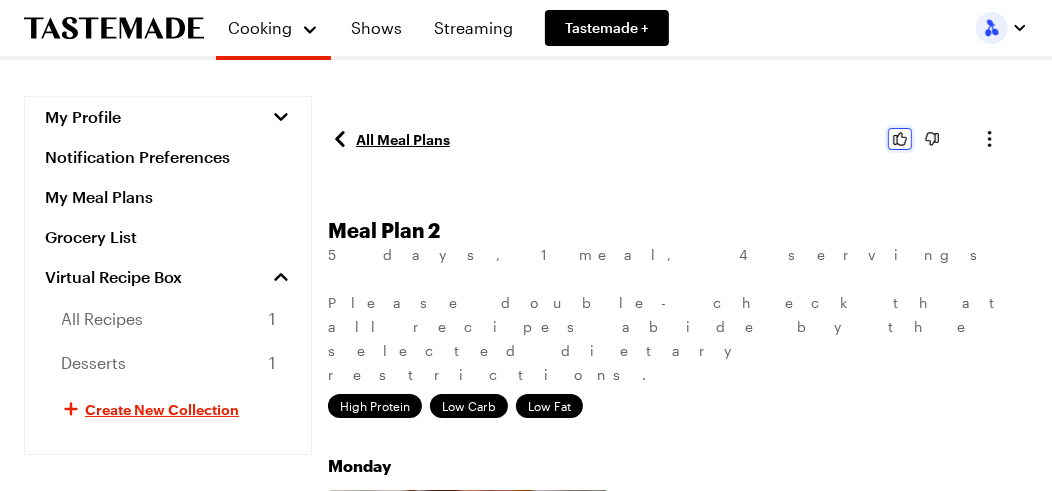 click 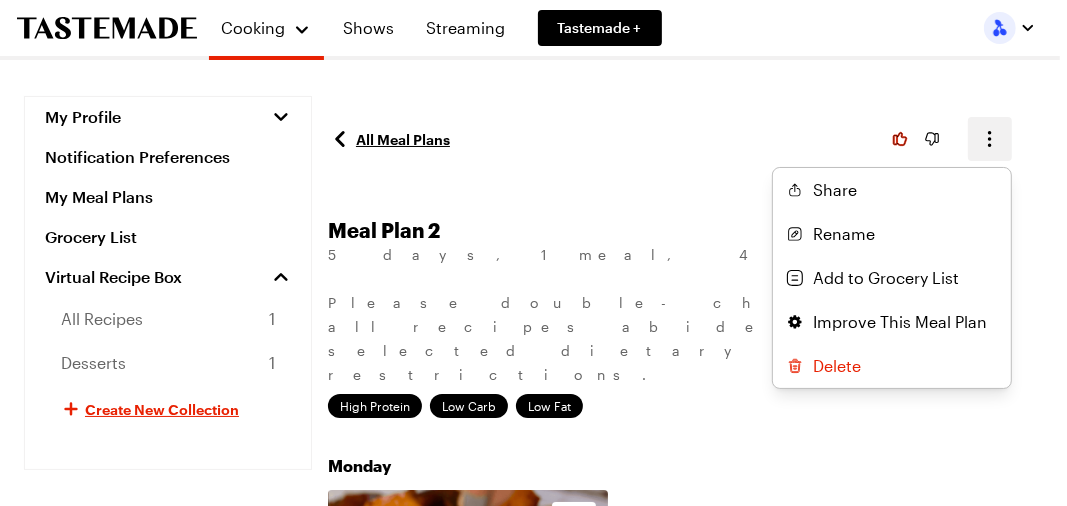 click 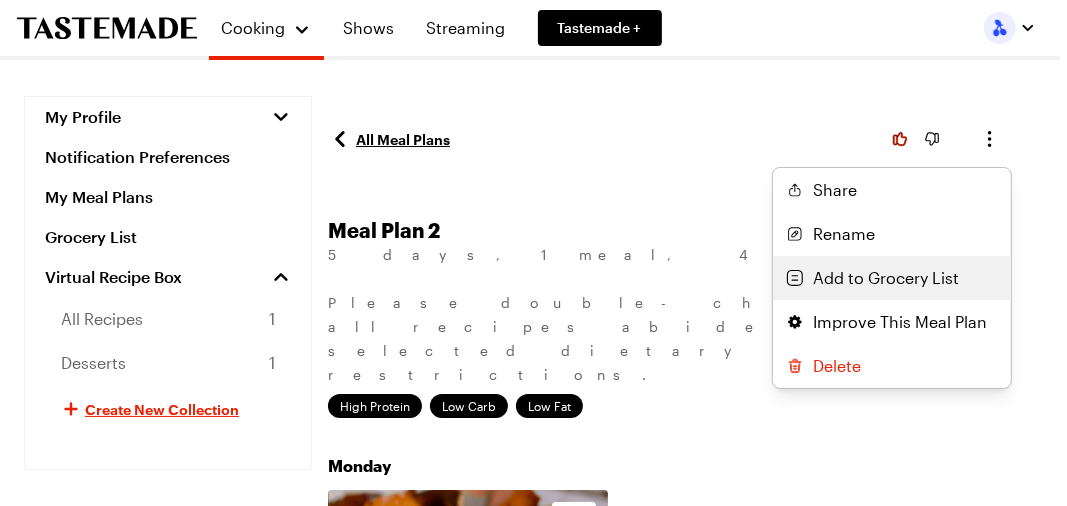 click on "Add to Grocery List" at bounding box center (886, 278) 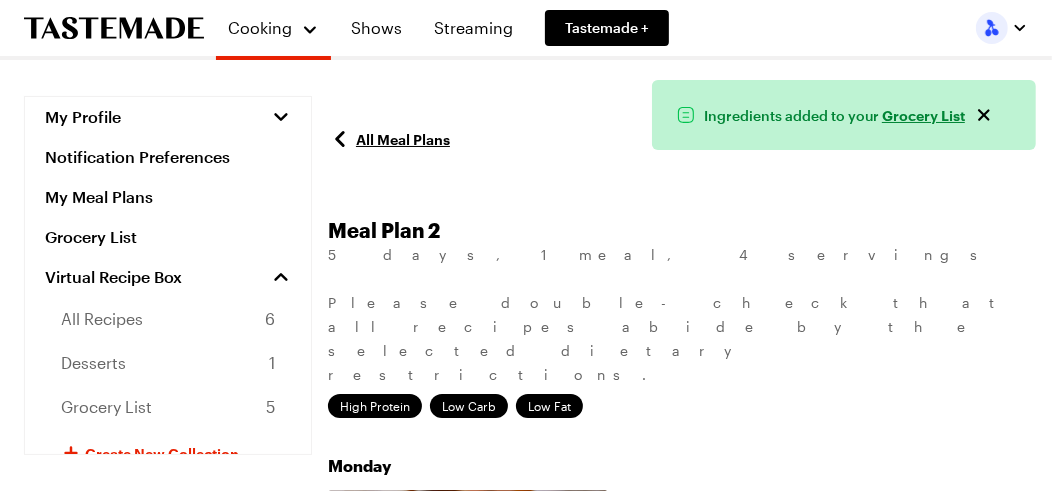 click on "Grocery List" at bounding box center [923, 114] 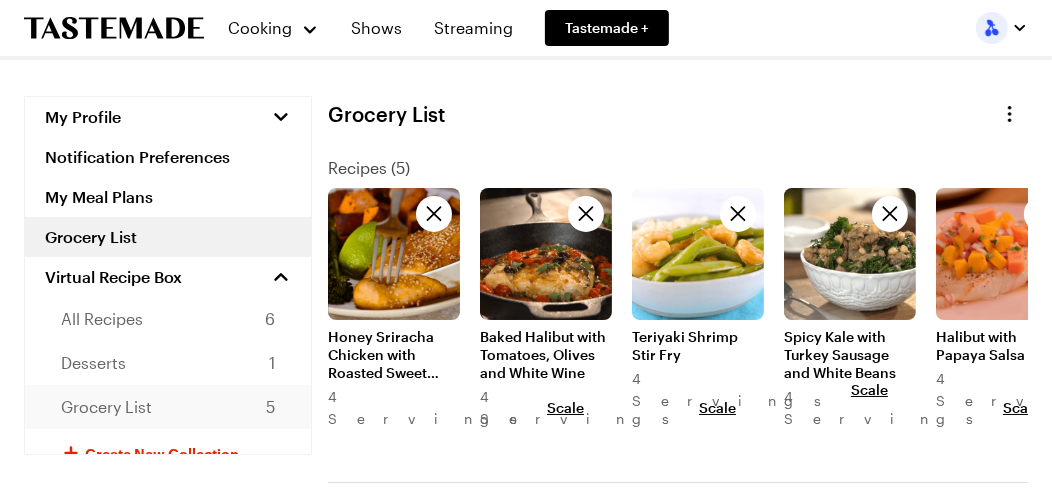 click on "Grocery List" at bounding box center (106, 407) 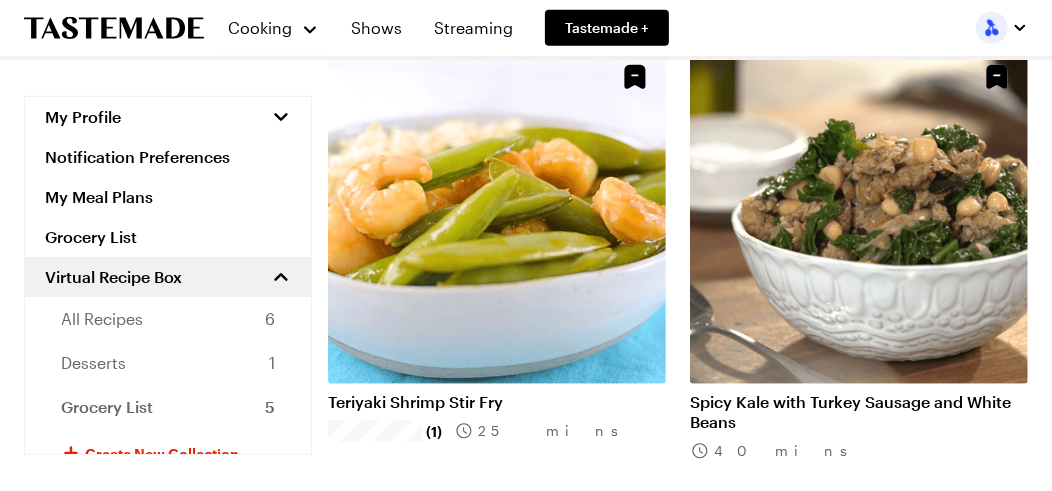 scroll, scrollTop: 1333, scrollLeft: 0, axis: vertical 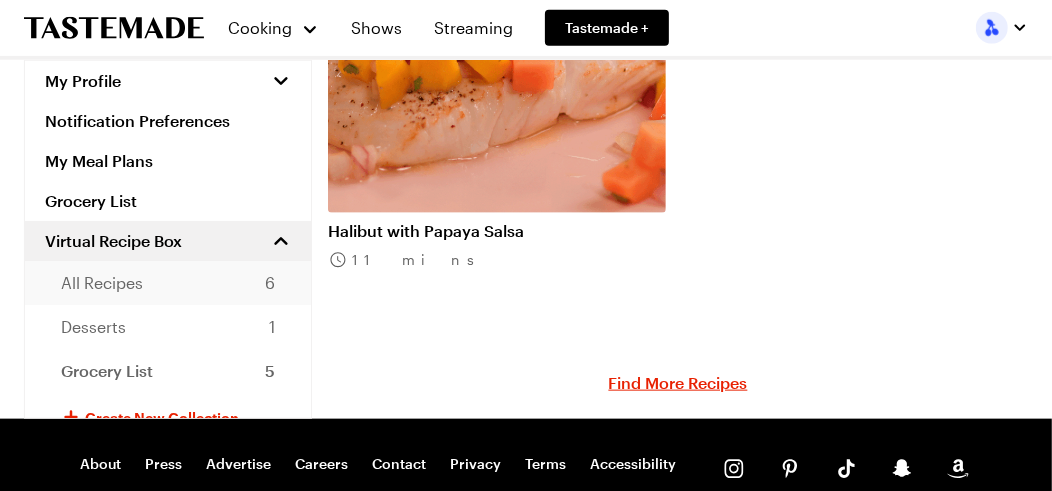 click on "All Recipes" at bounding box center (102, 283) 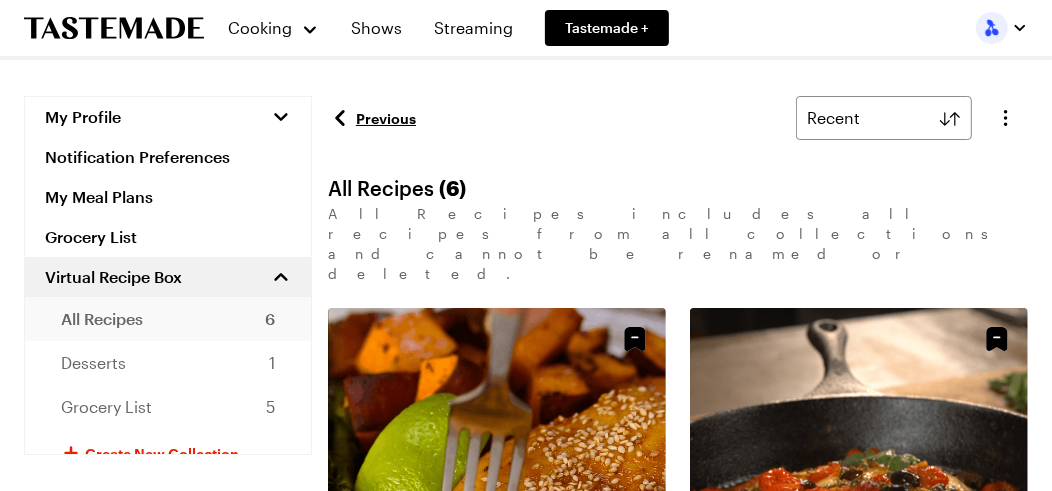 scroll, scrollTop: 103, scrollLeft: 0, axis: vertical 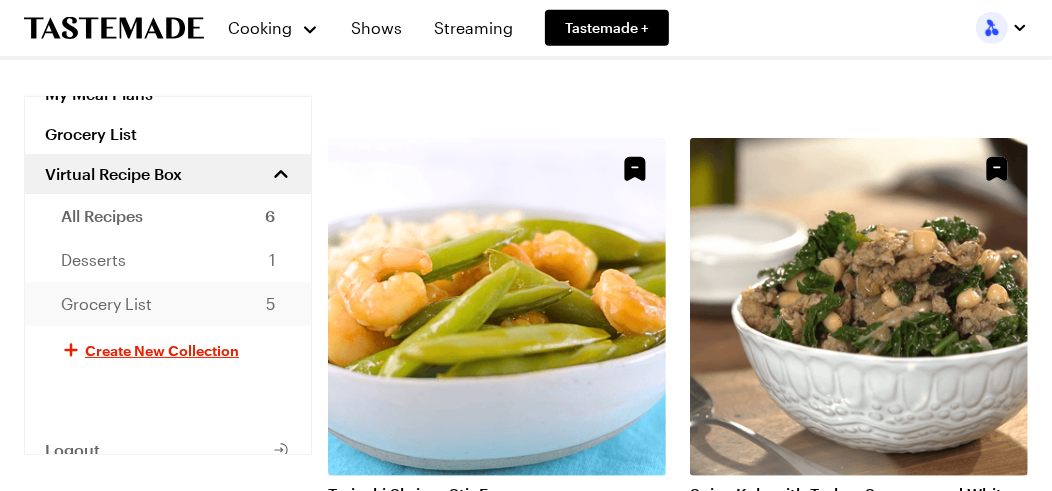 click on "Grocery List 5" at bounding box center [168, 304] 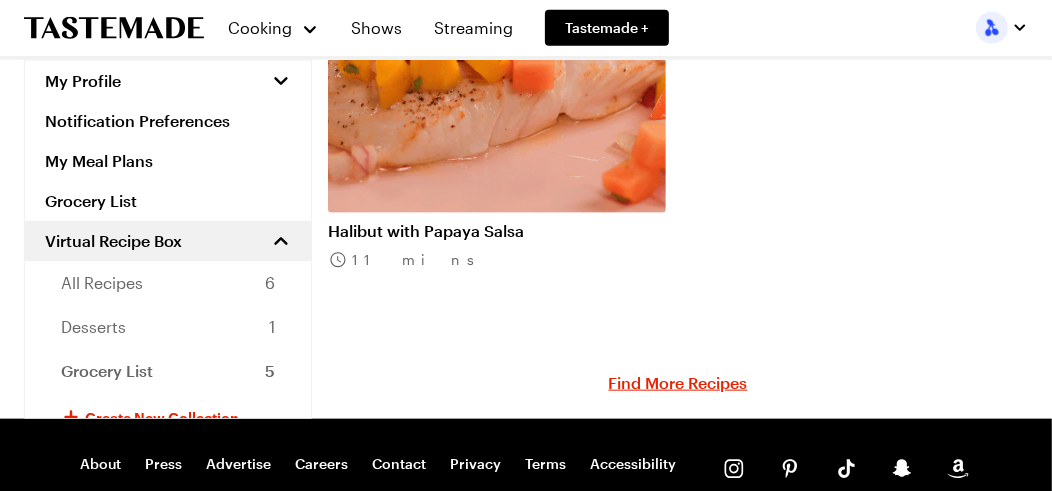 scroll, scrollTop: 666, scrollLeft: 0, axis: vertical 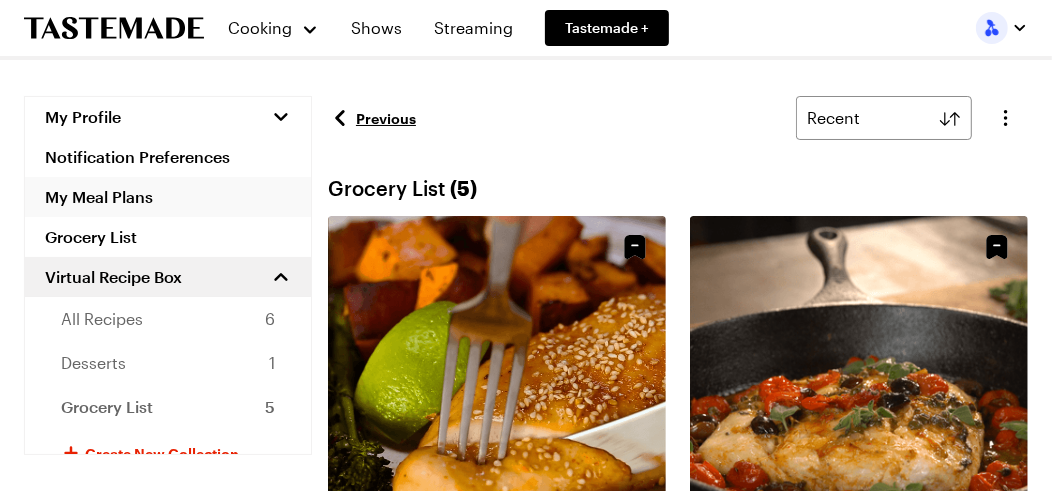 click on "My Meal Plans" at bounding box center (168, 197) 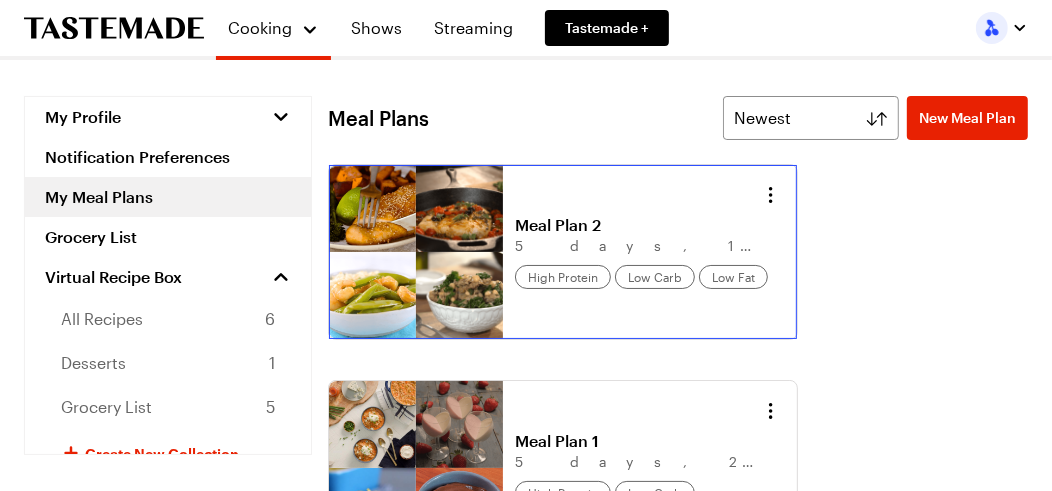 click on "Meal Plan 2" at bounding box center [639, 225] 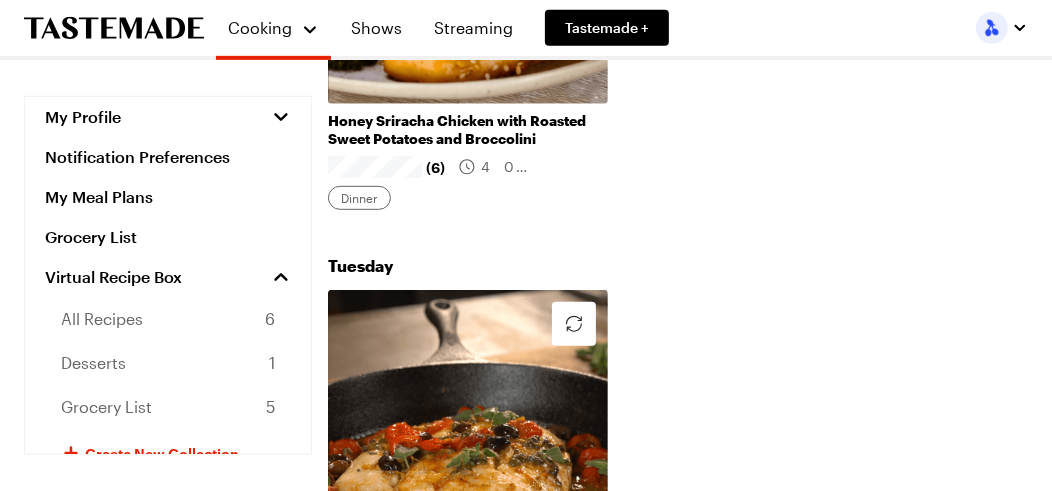 scroll, scrollTop: 0, scrollLeft: 0, axis: both 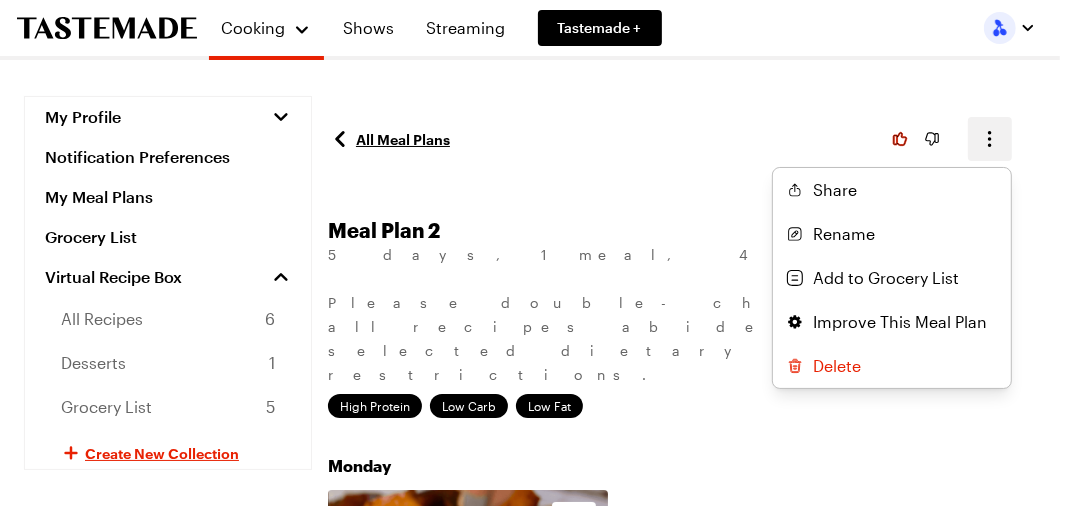 click 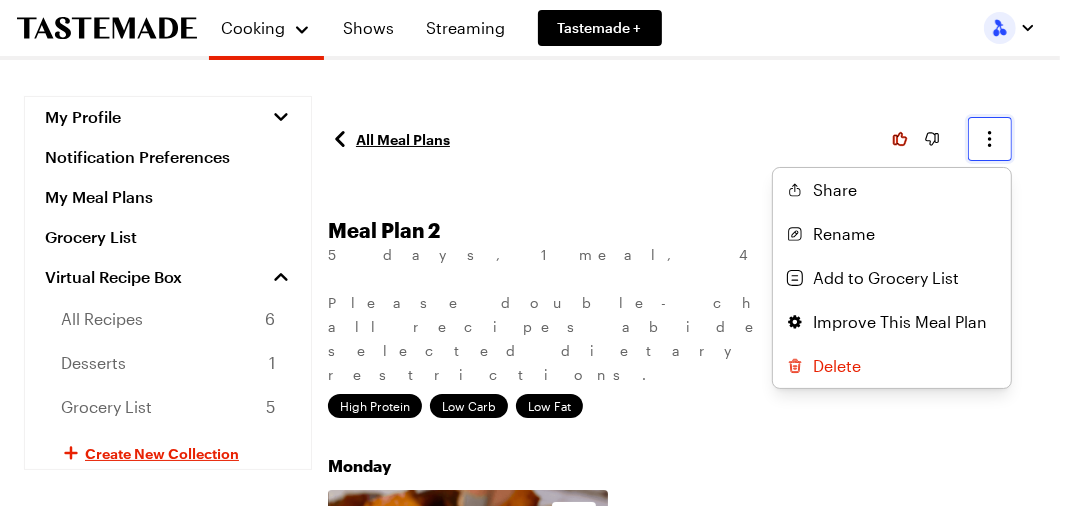 click on "All Meal Plans Share Rename Add to Grocery List Improve This Meal Plan Delete" at bounding box center (678, 139) 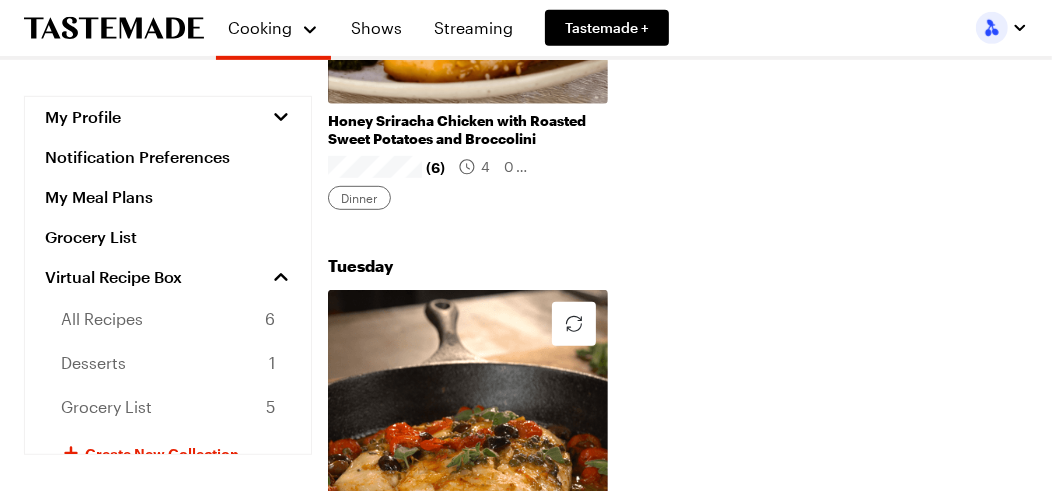 scroll, scrollTop: 1333, scrollLeft: 0, axis: vertical 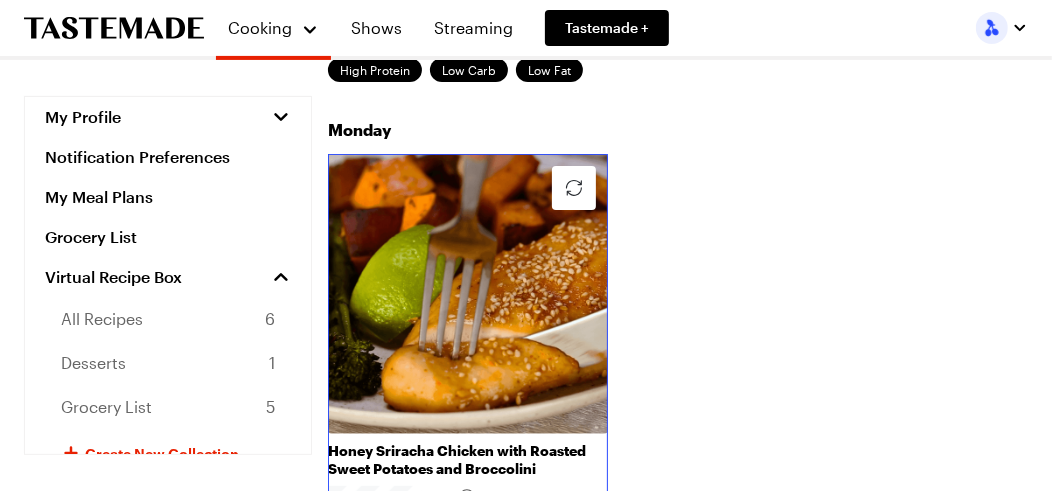click on "Honey Sriracha Chicken with Roasted Sweet Potatoes and Broccolini" at bounding box center [468, 460] 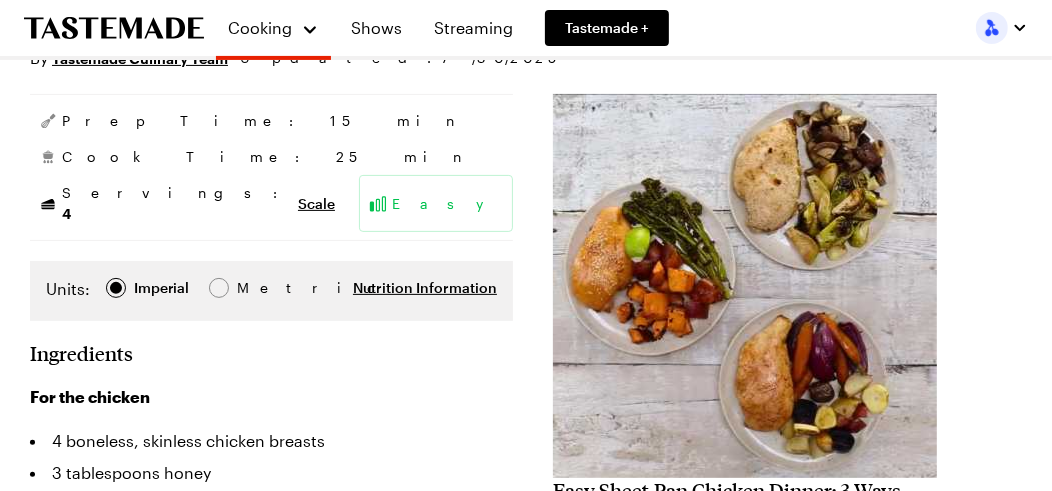 scroll, scrollTop: 0, scrollLeft: 0, axis: both 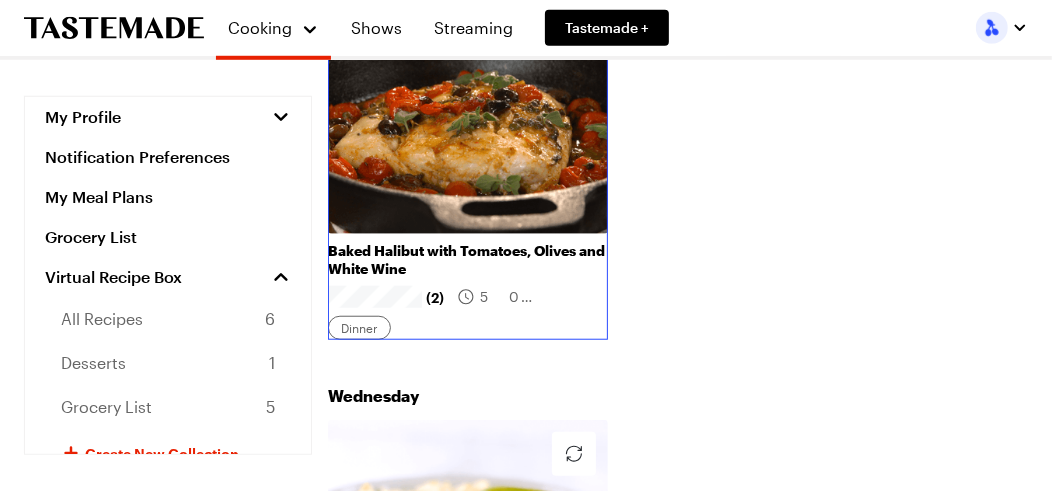 click on "Baked Halibut with Tomatoes, Olives and White Wine" at bounding box center [468, 260] 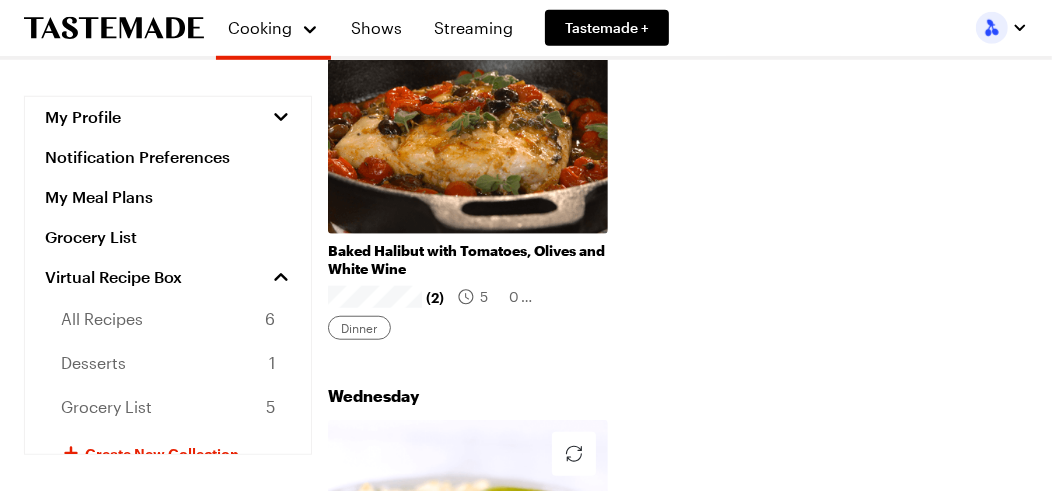 scroll, scrollTop: 0, scrollLeft: 0, axis: both 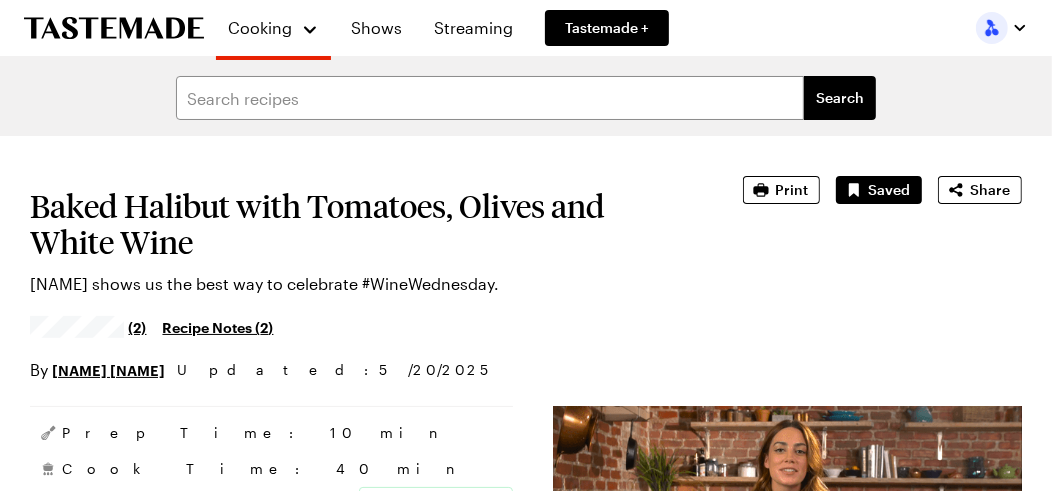 type on "x" 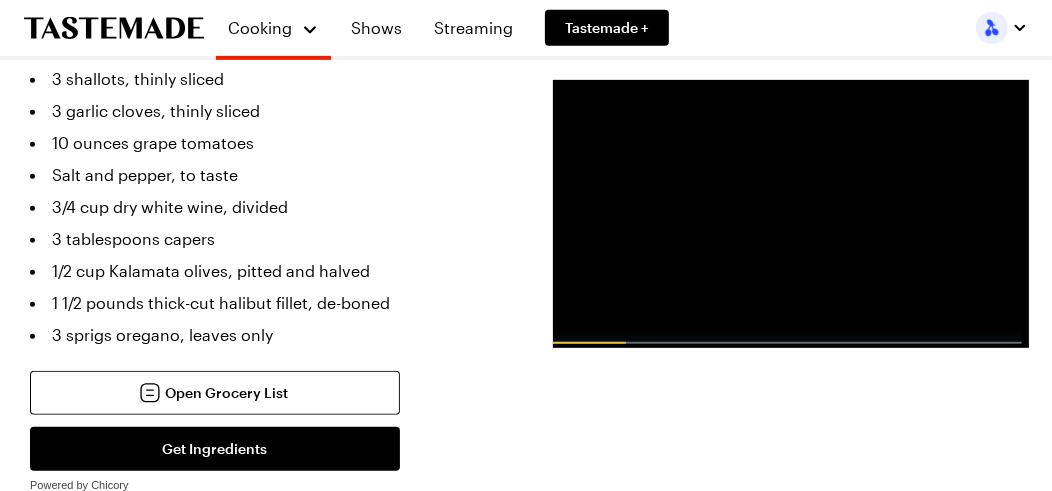 scroll, scrollTop: 1333, scrollLeft: 0, axis: vertical 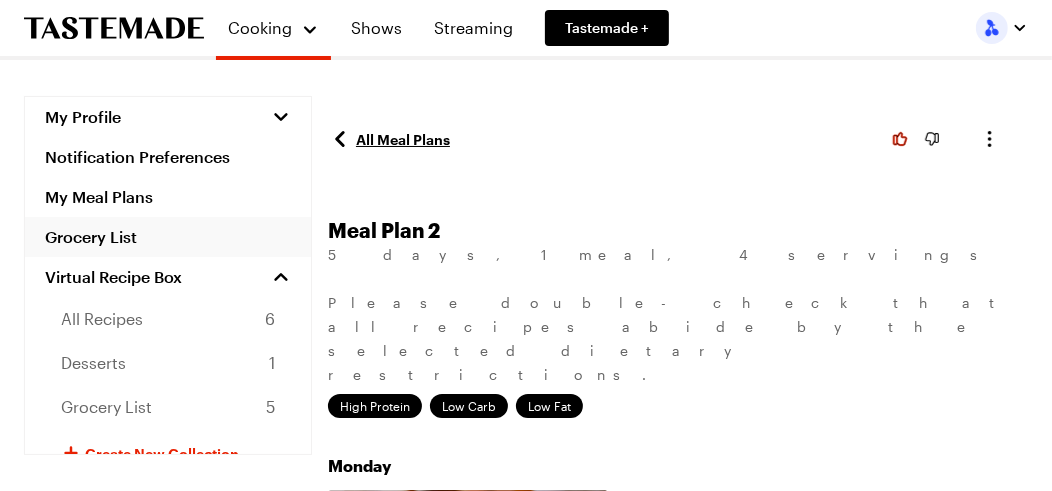 click on "Grocery List" at bounding box center [168, 237] 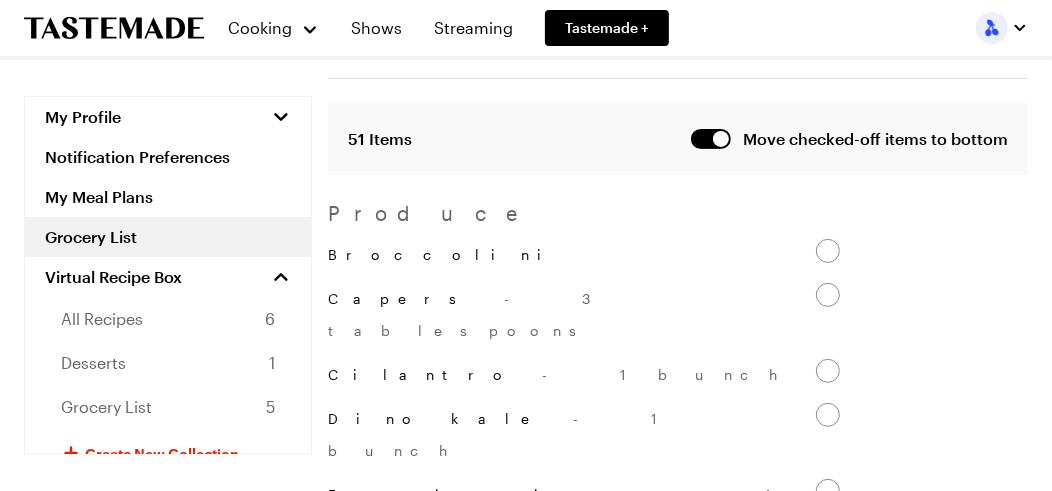 scroll, scrollTop: 0, scrollLeft: 0, axis: both 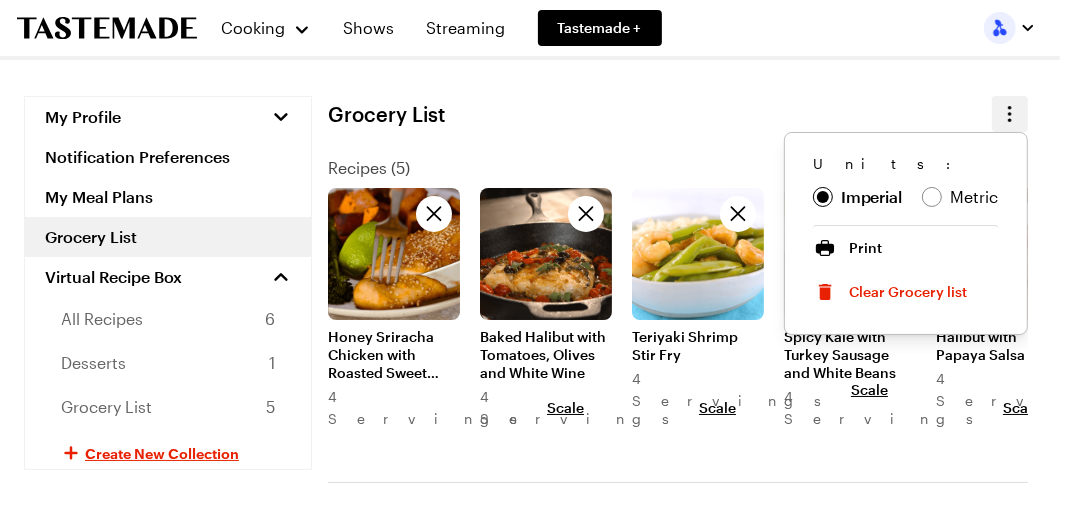 click 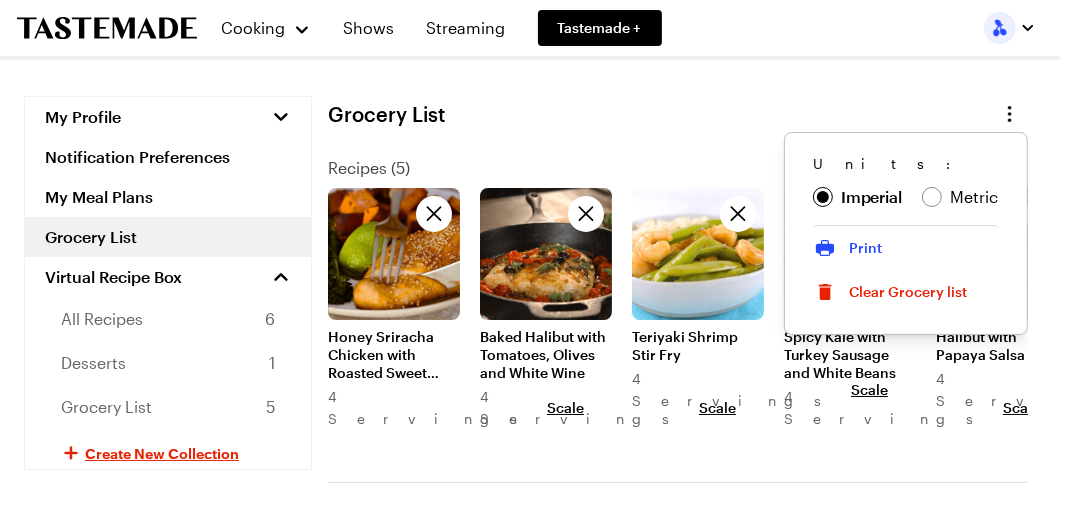 click on "Print" at bounding box center (865, 248) 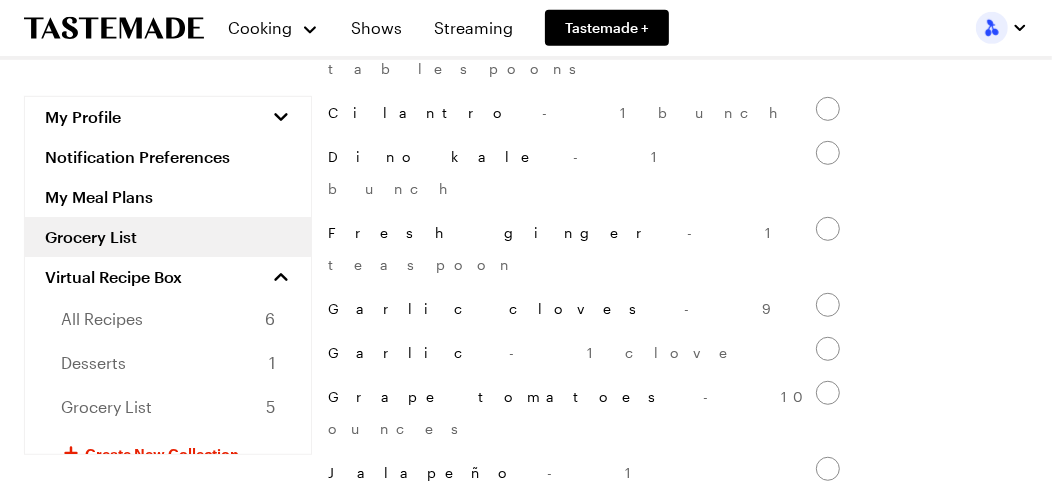 scroll, scrollTop: 0, scrollLeft: 0, axis: both 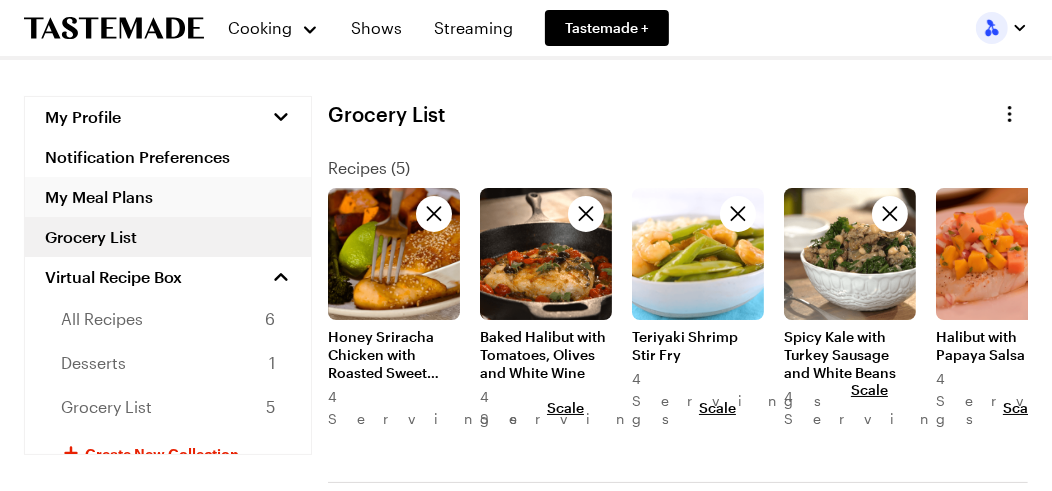 click on "My Meal Plans" at bounding box center [168, 197] 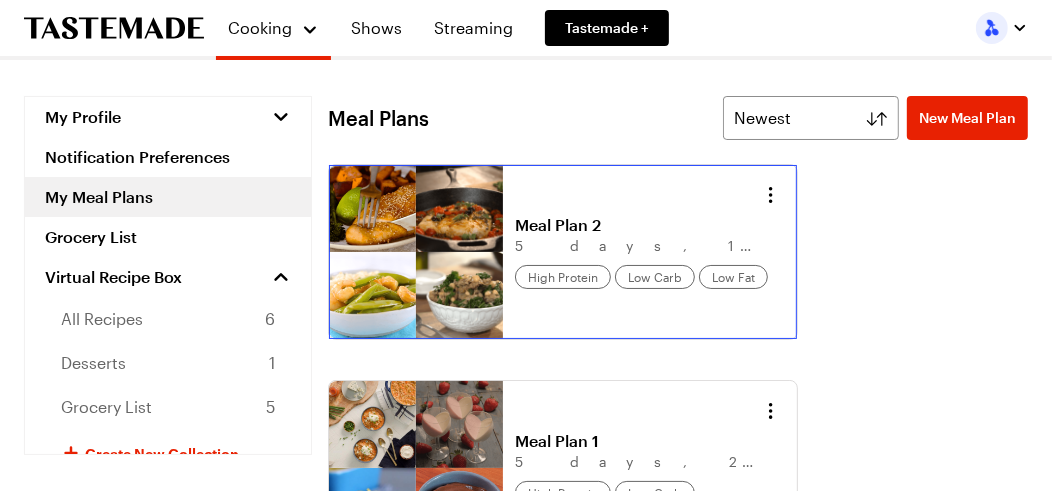 click on "Meal Plan 2" at bounding box center (639, 225) 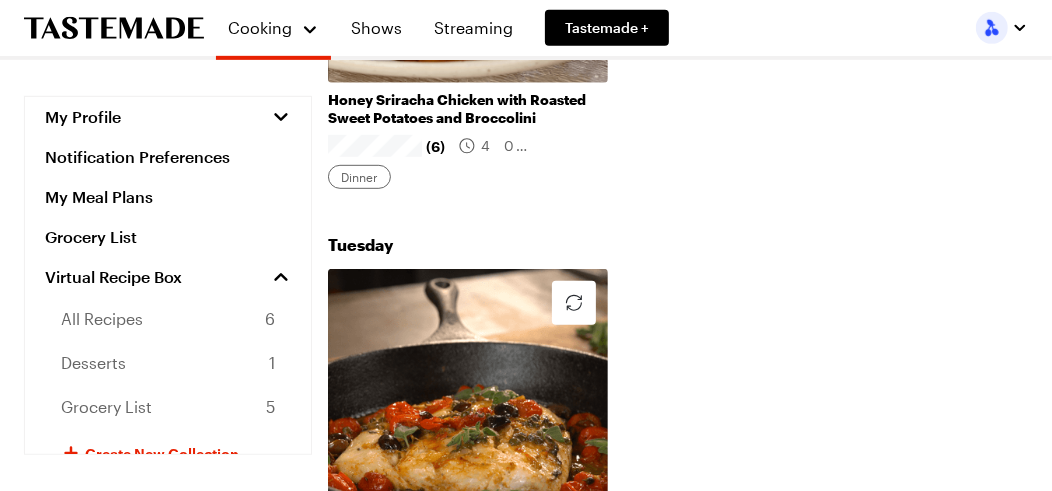 scroll, scrollTop: 0, scrollLeft: 0, axis: both 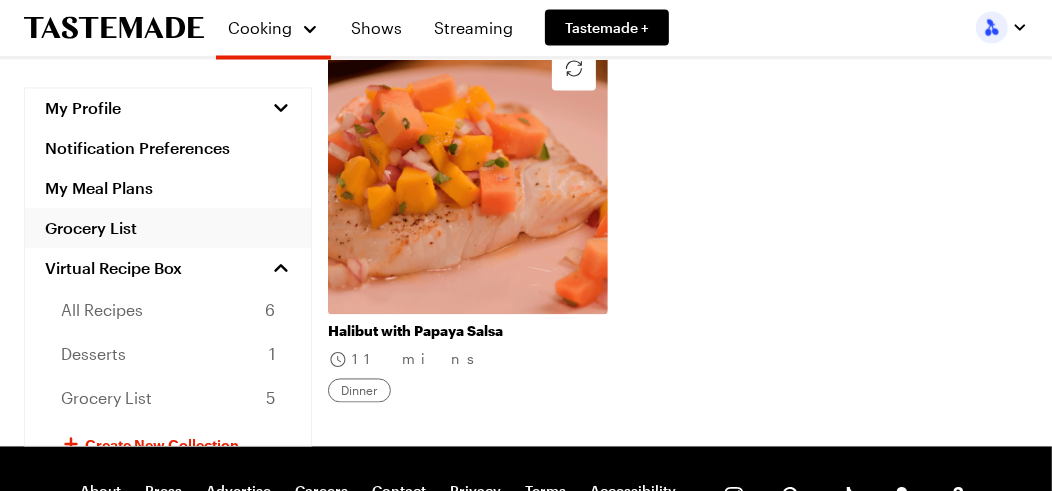 click on "Grocery List" at bounding box center (168, 229) 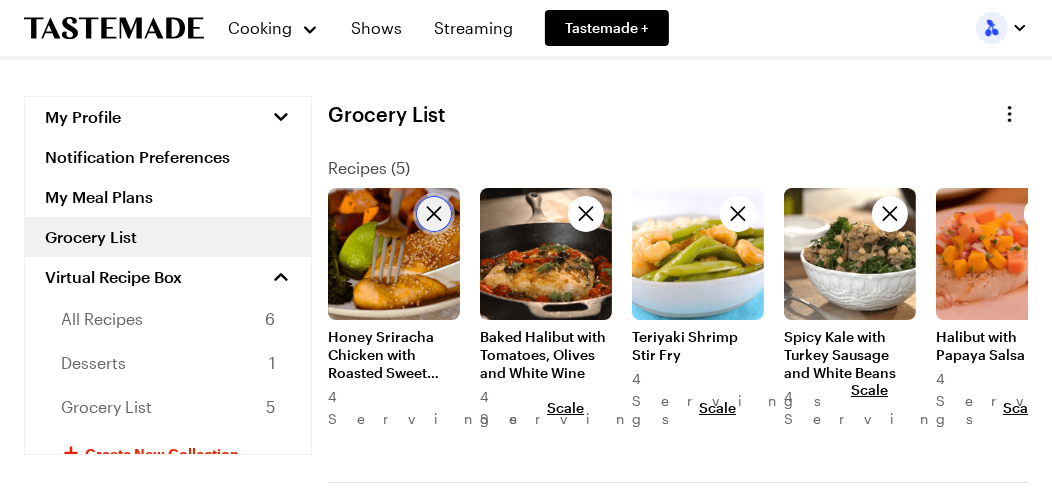 click 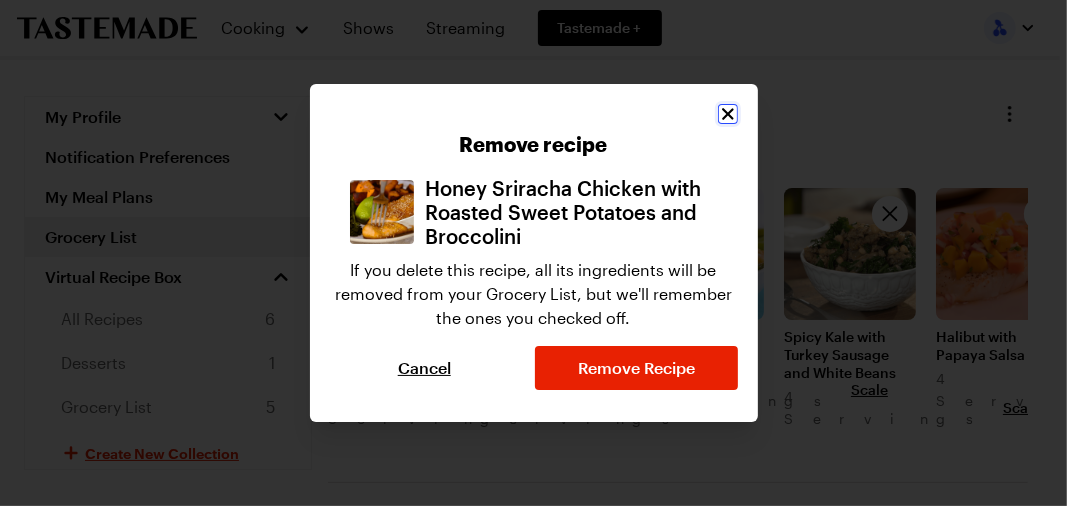 click 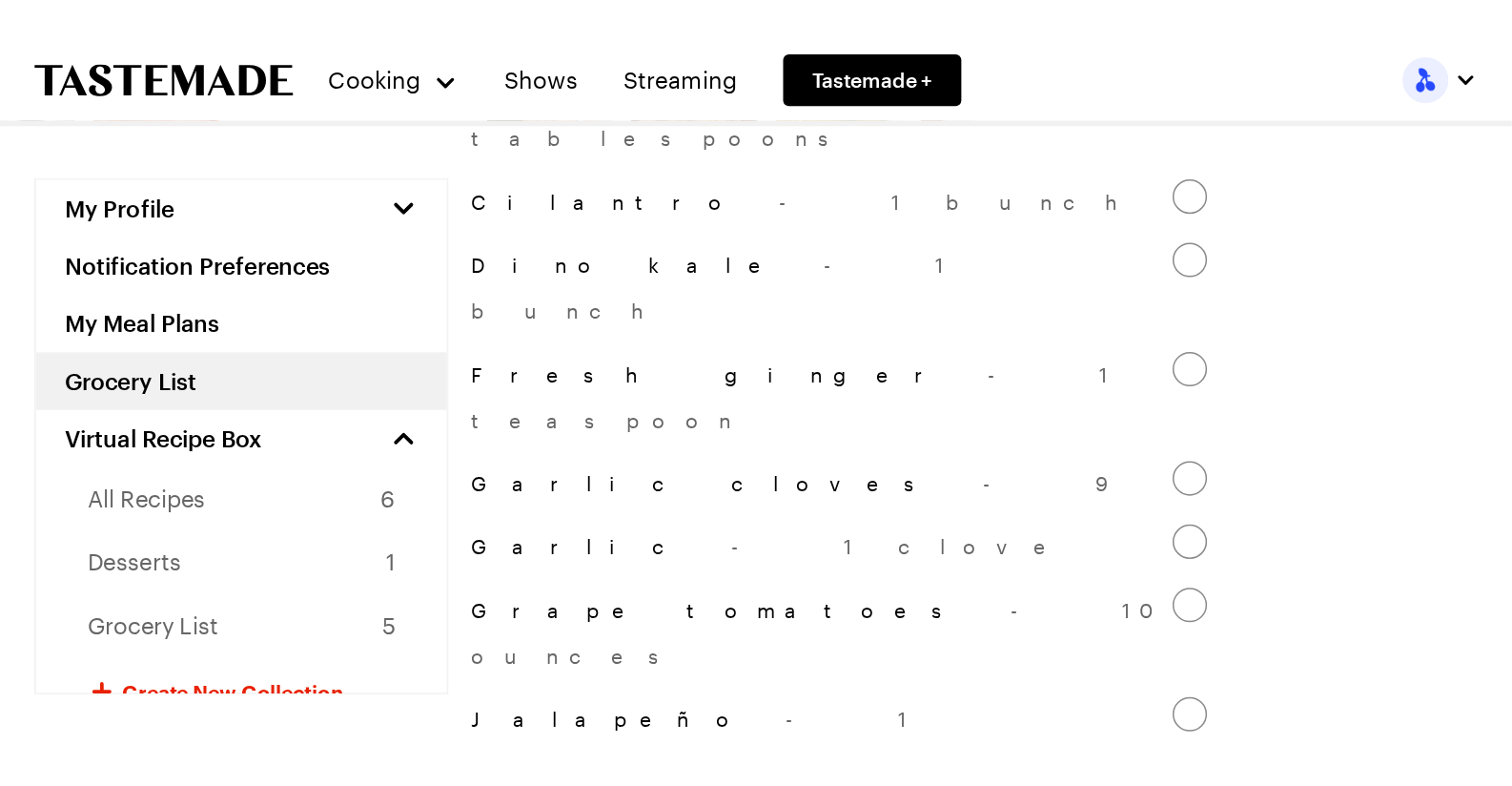 scroll, scrollTop: 0, scrollLeft: 0, axis: both 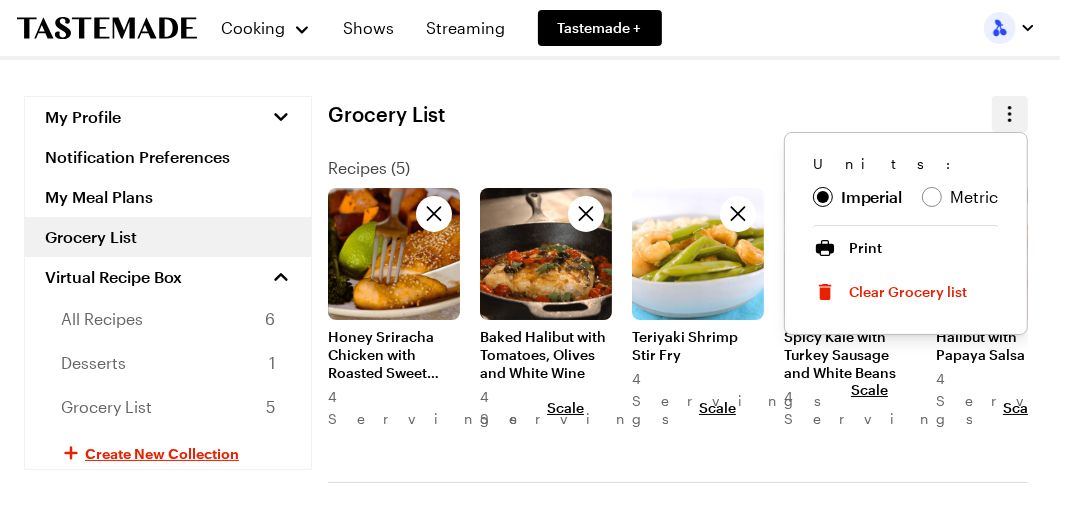 click 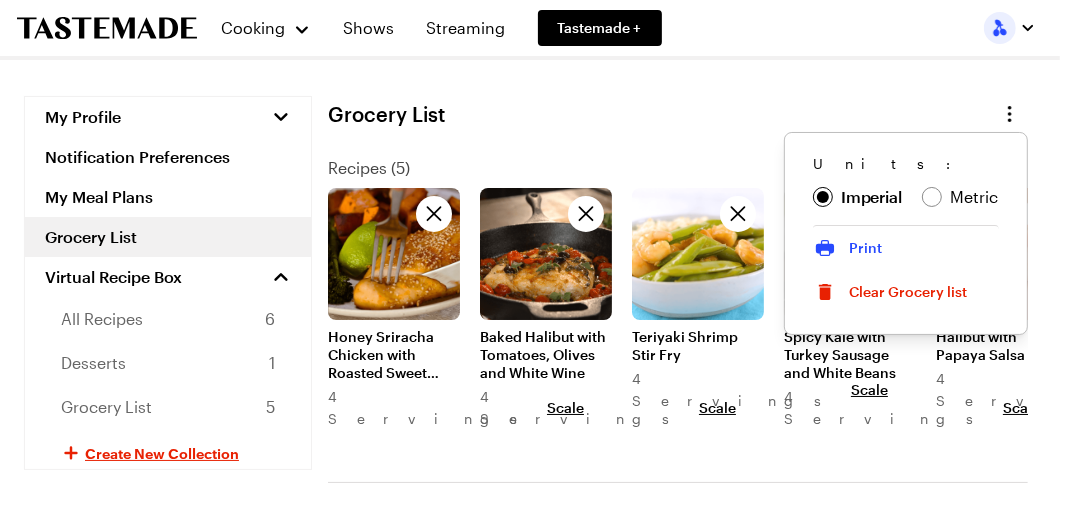 click on "Print" at bounding box center (906, 247) 